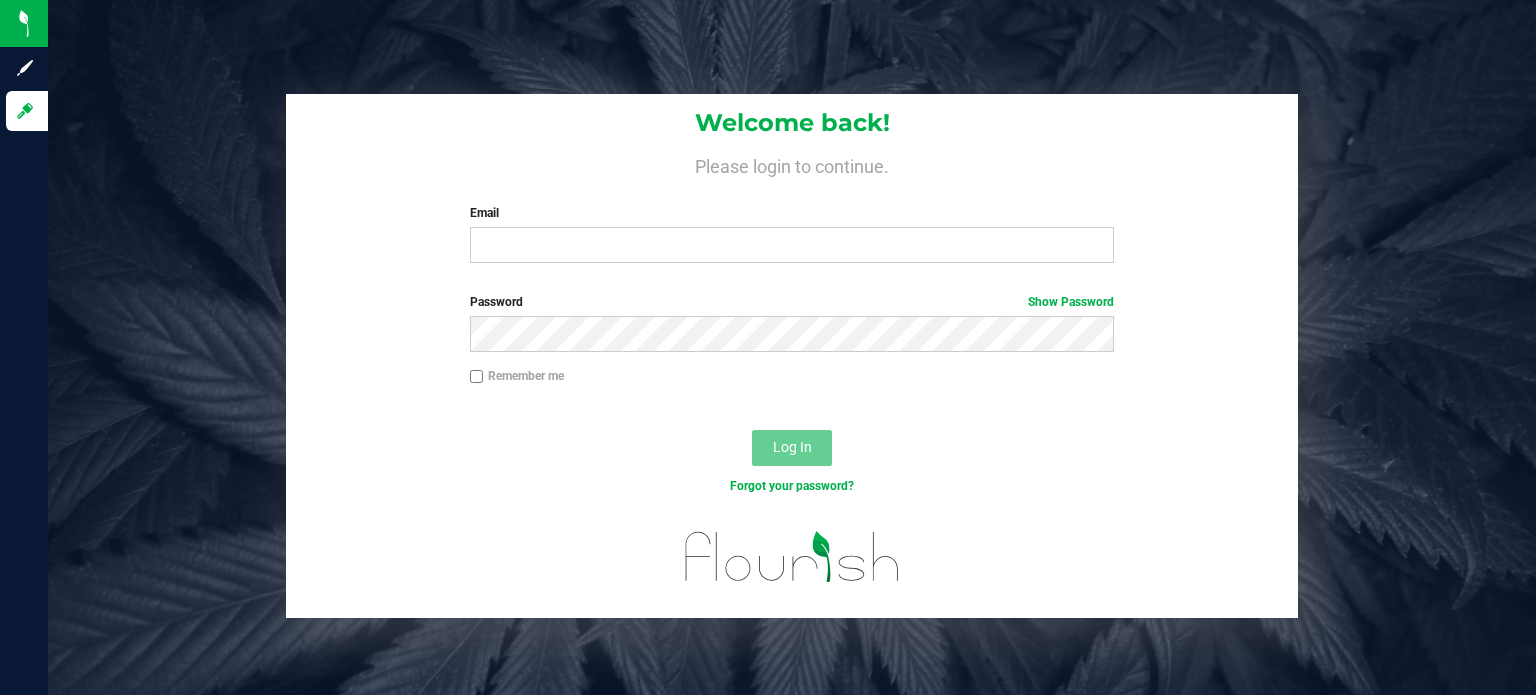 scroll, scrollTop: 0, scrollLeft: 0, axis: both 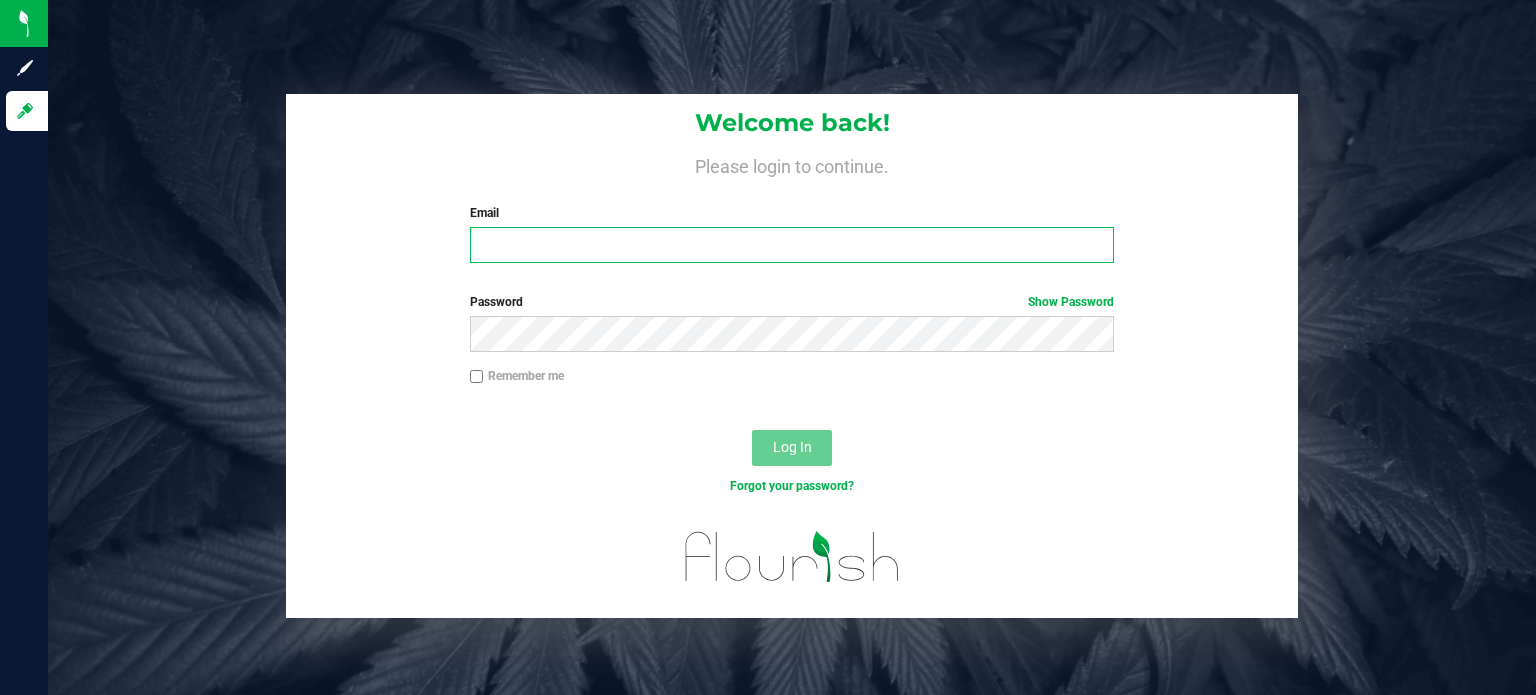 type on "[EMAIL]@[EXAMPLE.COM]" 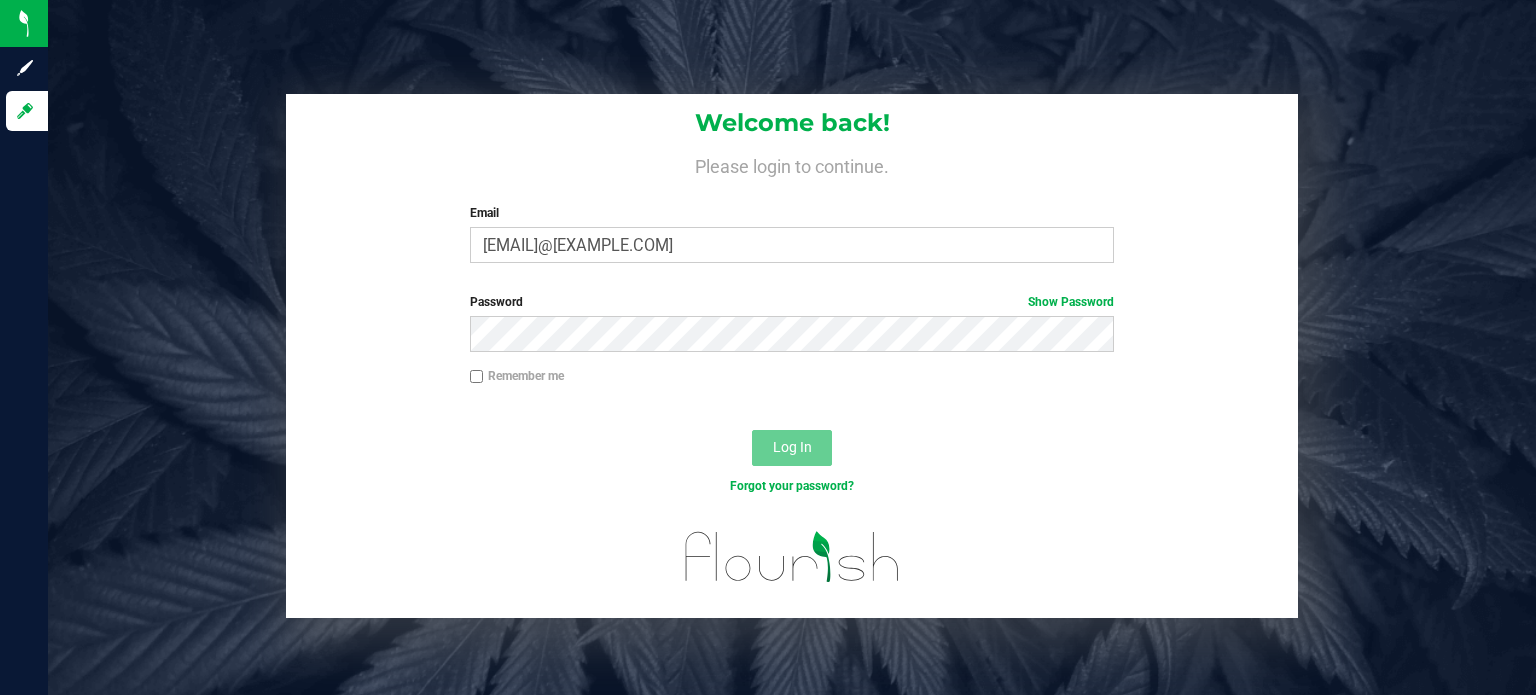 click on "Log In" at bounding box center [792, 454] 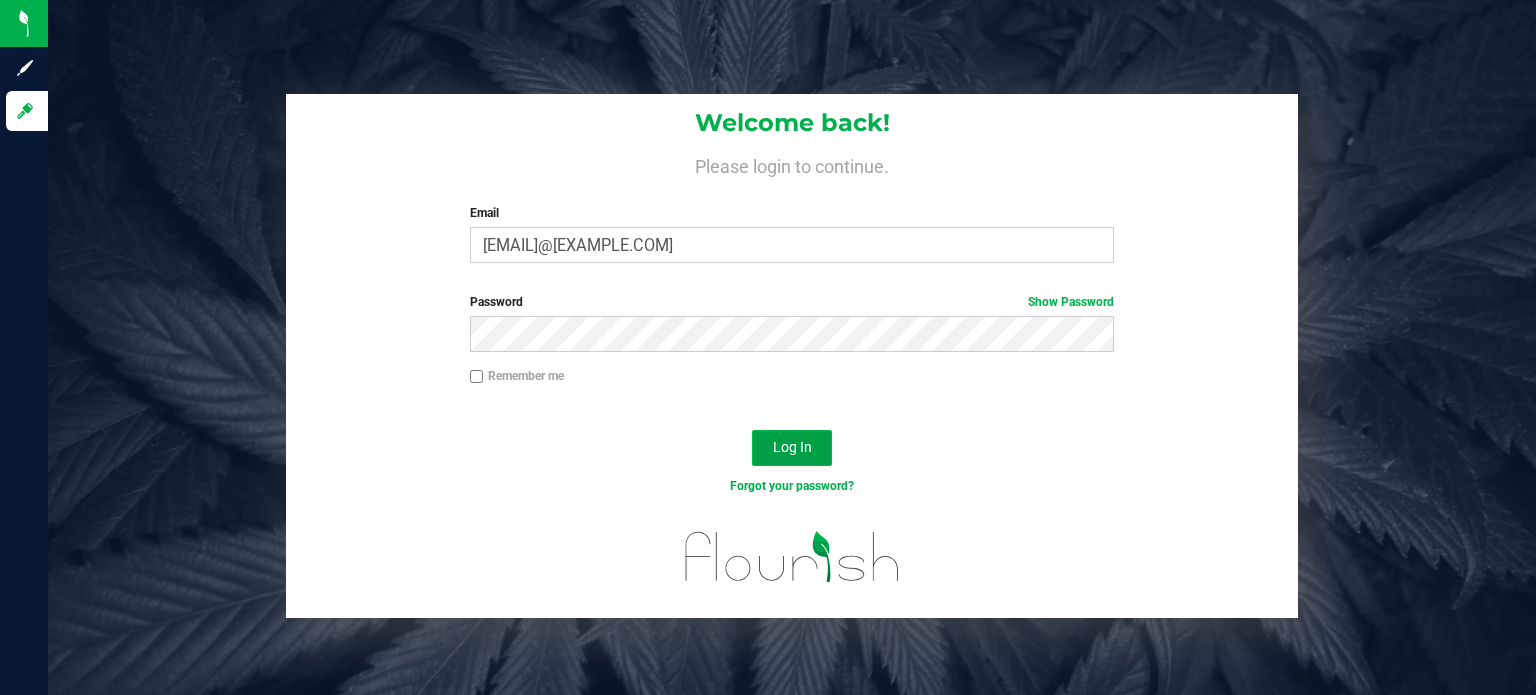 click on "Log In" at bounding box center (792, 447) 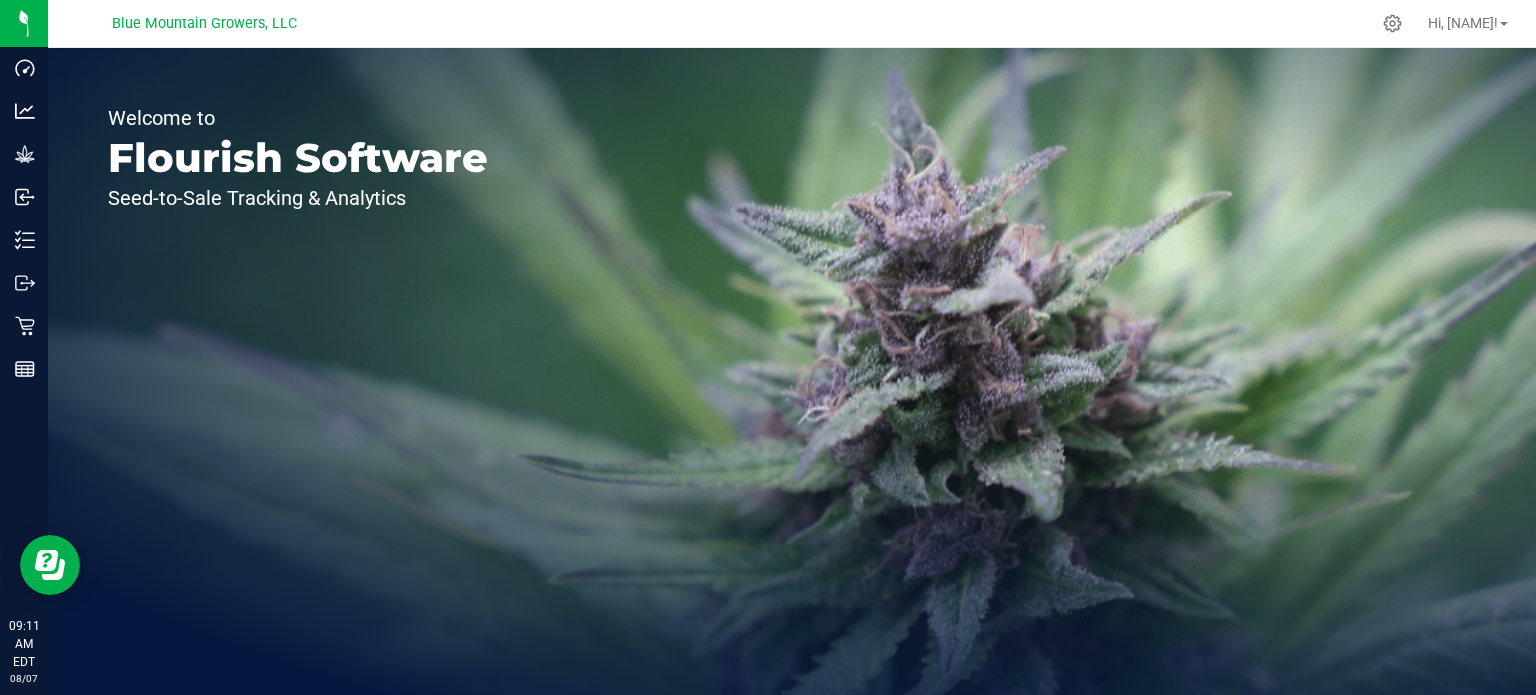 scroll, scrollTop: 0, scrollLeft: 0, axis: both 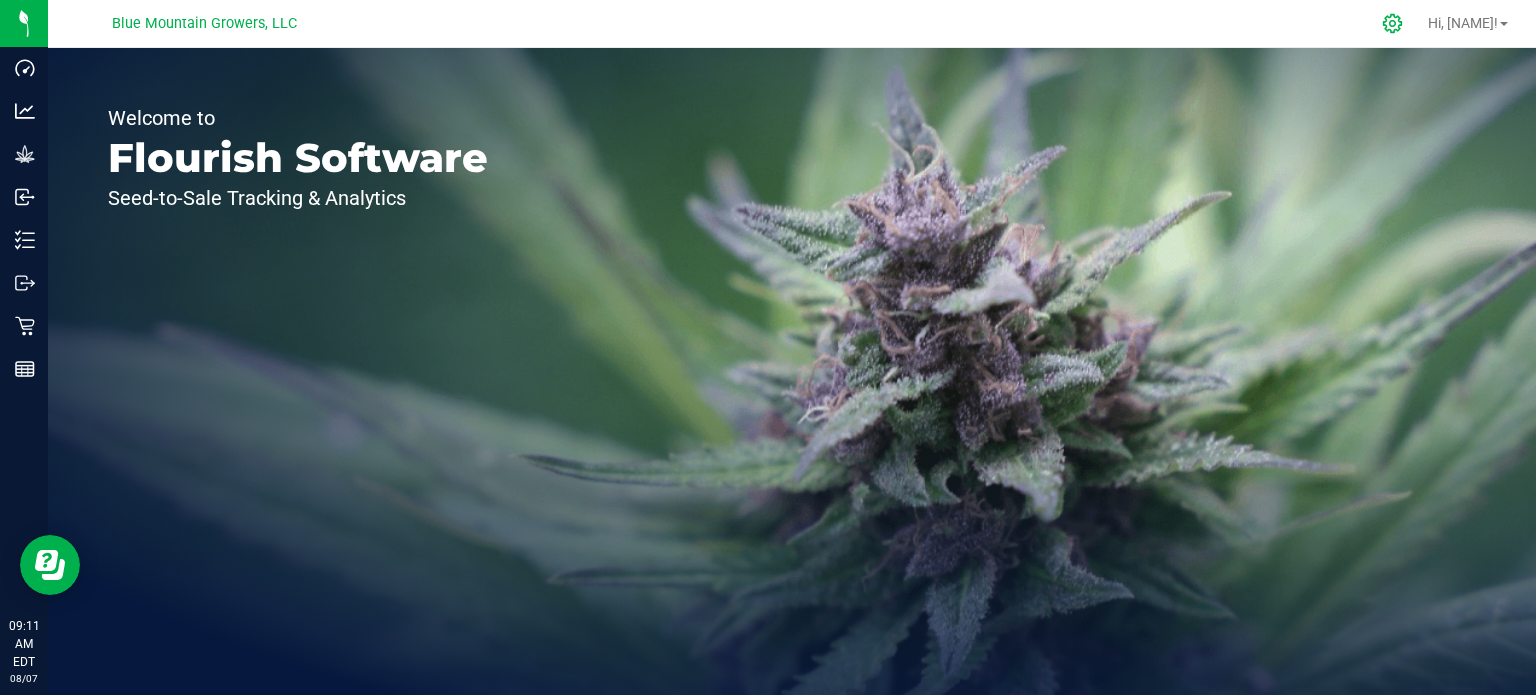 click 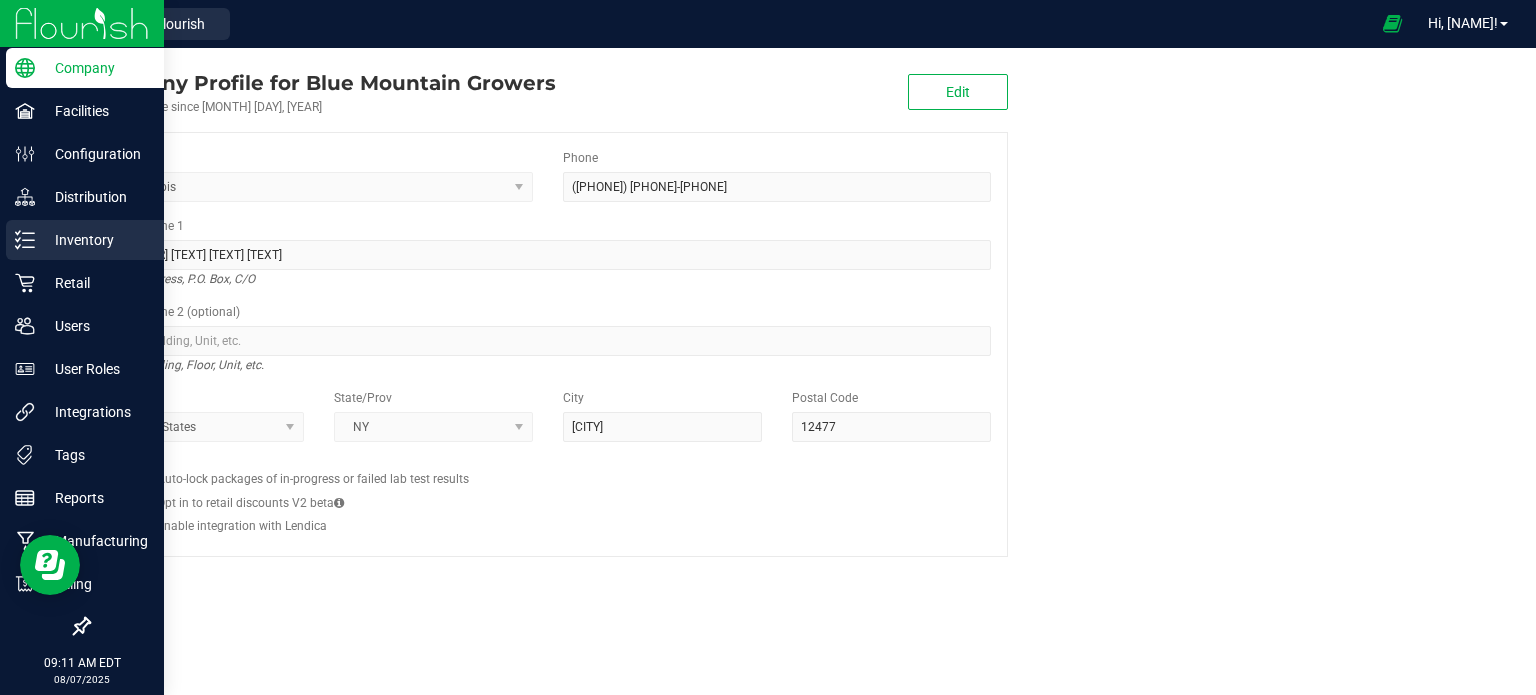 click on "Inventory" at bounding box center [95, 240] 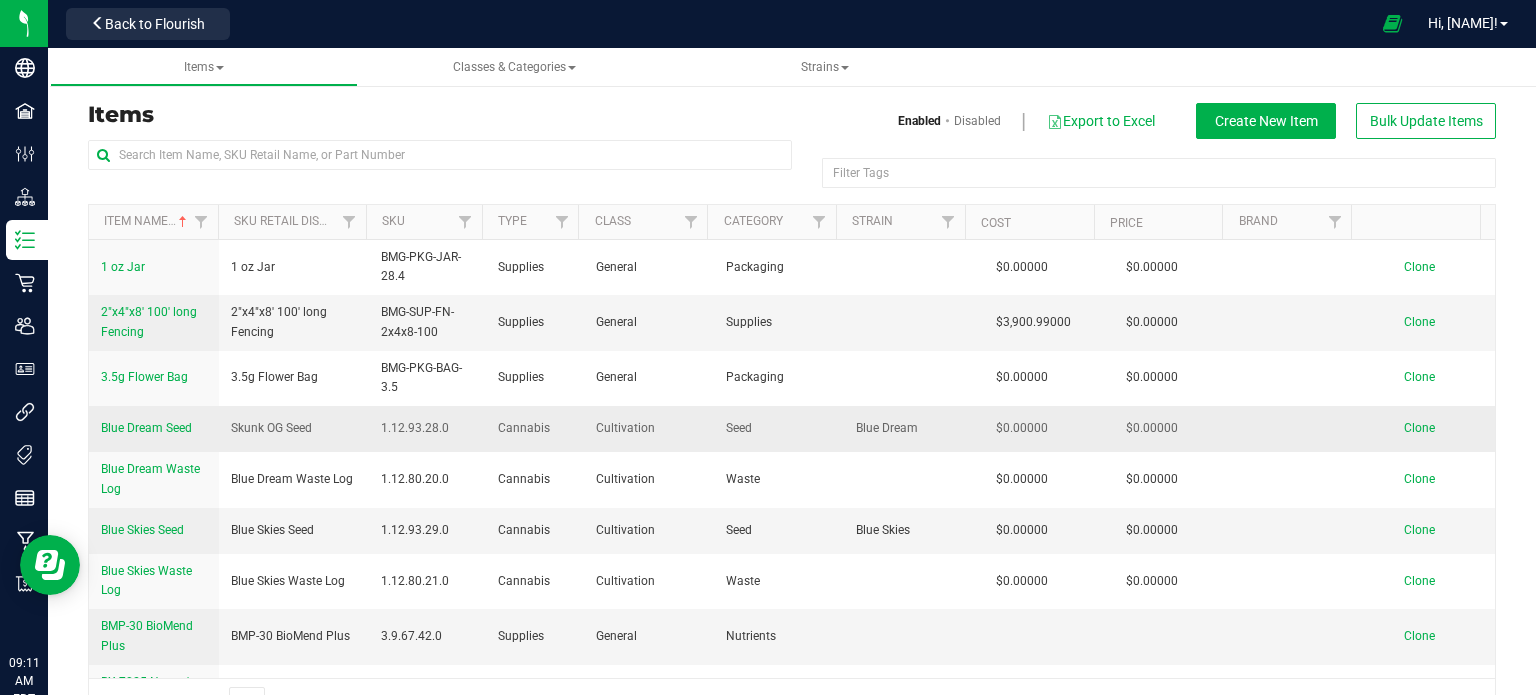 click on "Blue Dream Seed" at bounding box center (146, 428) 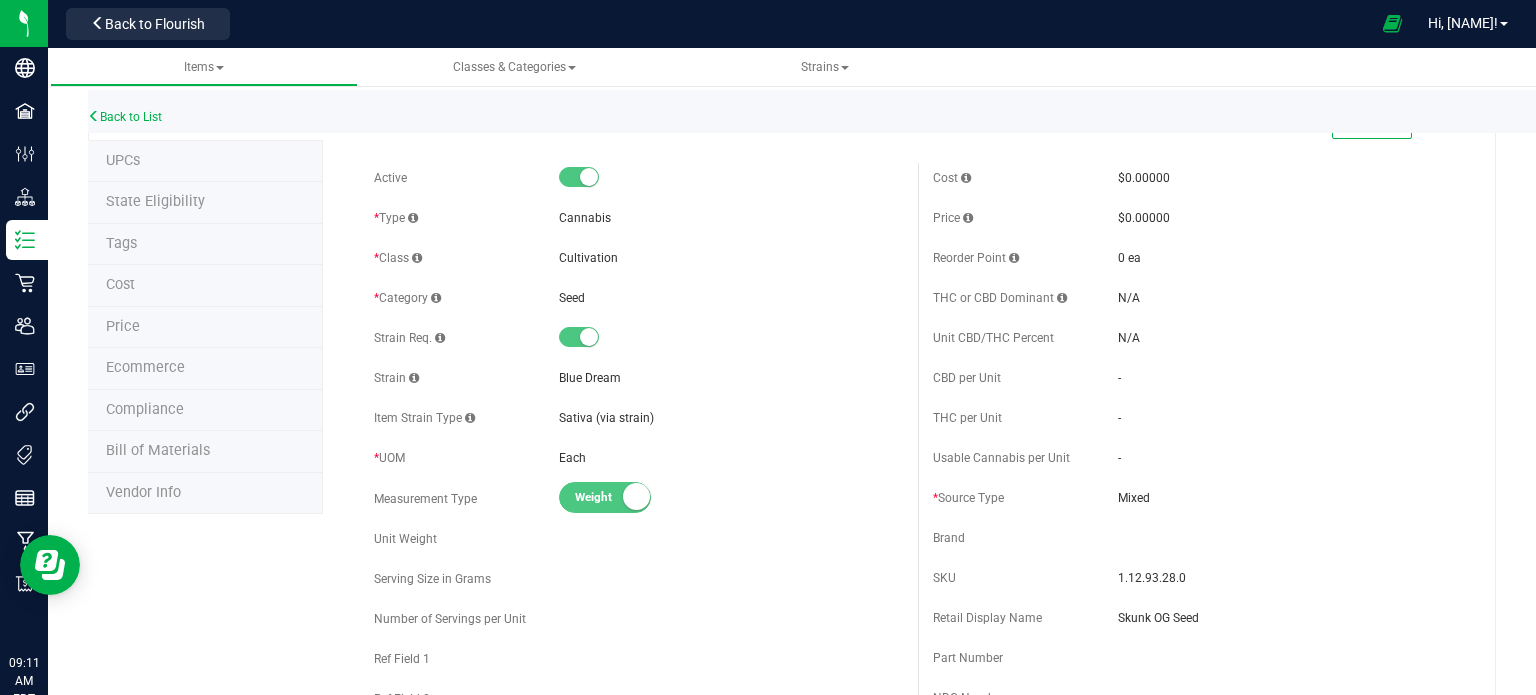 scroll, scrollTop: 0, scrollLeft: 0, axis: both 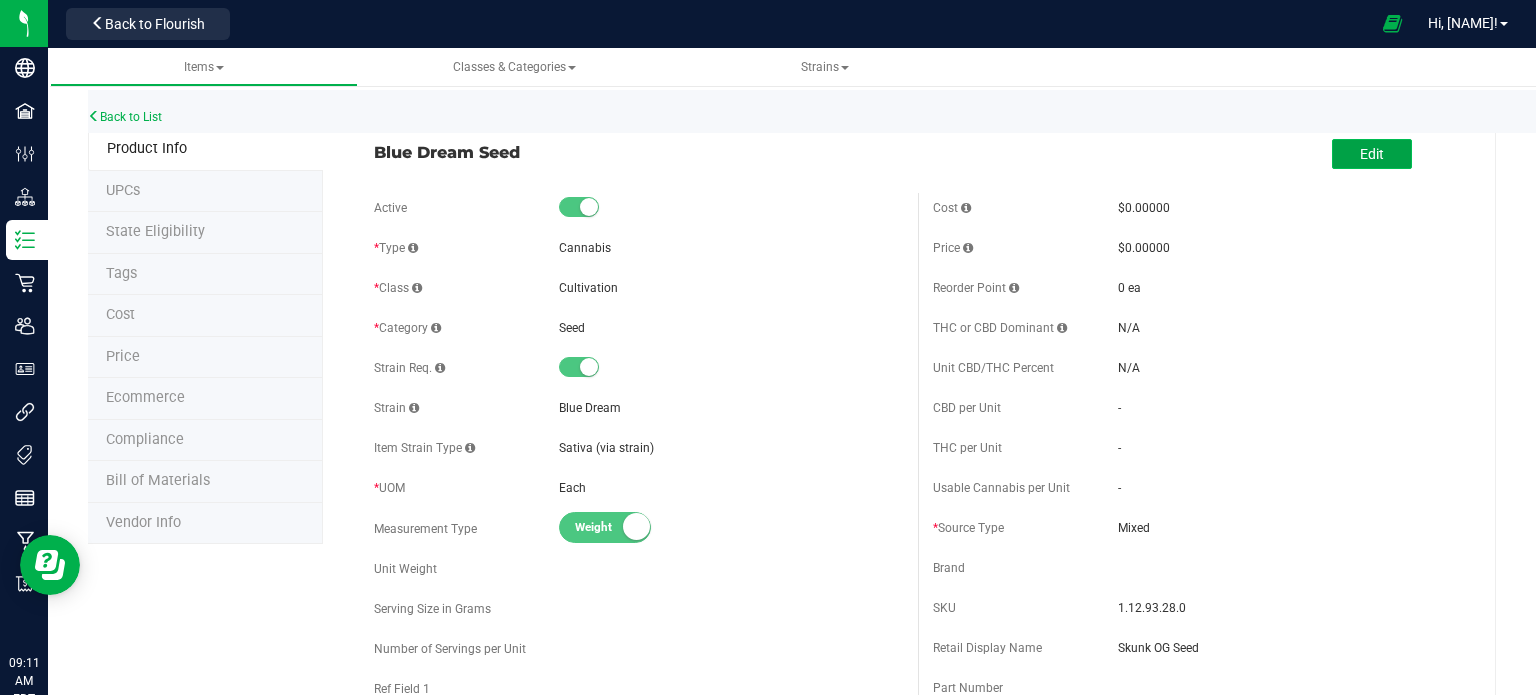click on "Edit" at bounding box center [1372, 154] 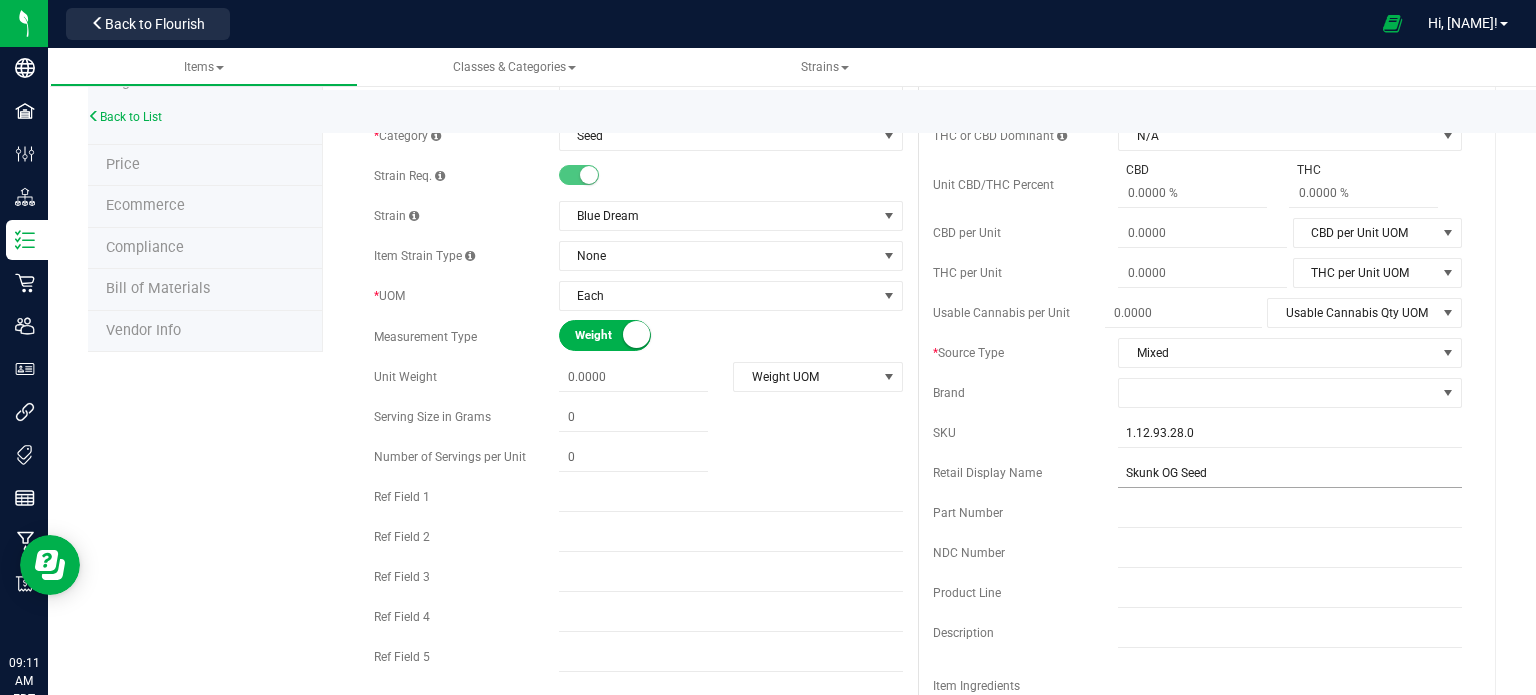 scroll, scrollTop: 300, scrollLeft: 0, axis: vertical 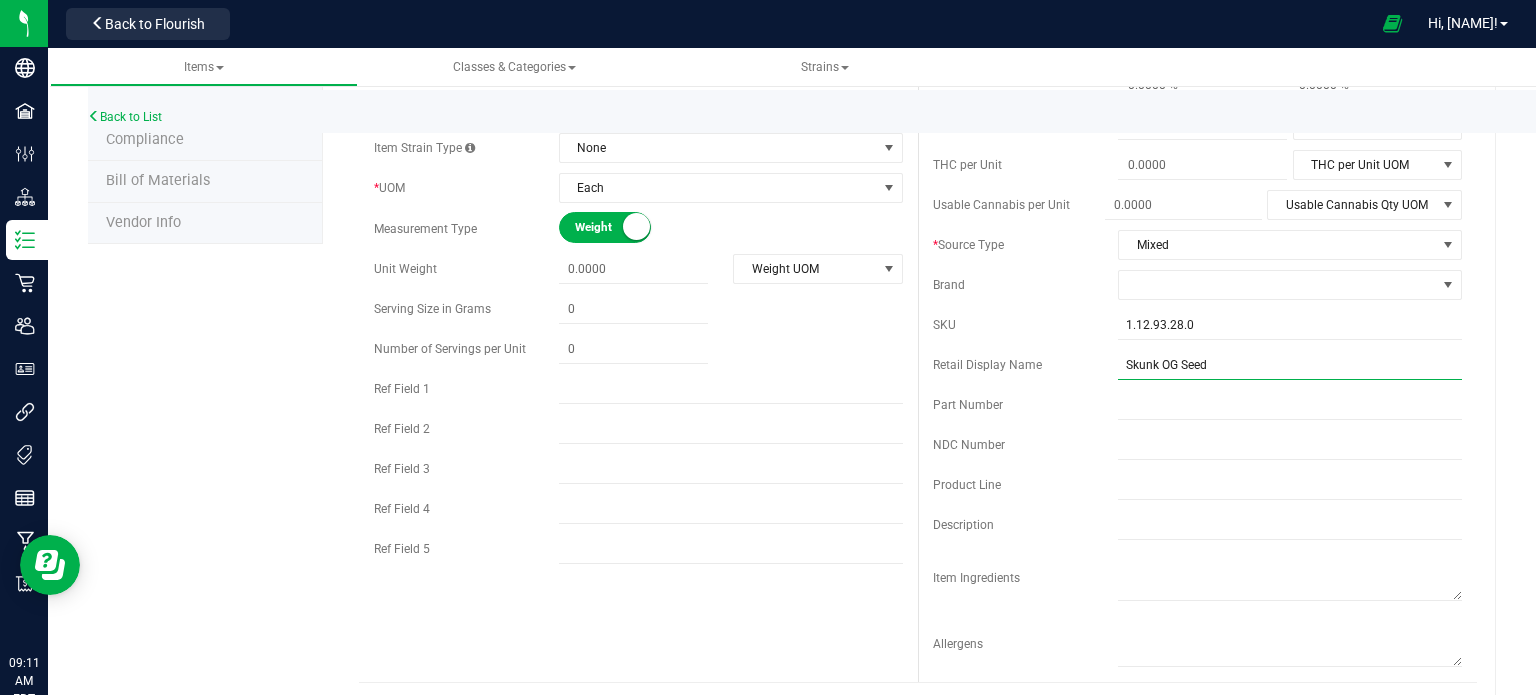 drag, startPoint x: 1164, startPoint y: 360, endPoint x: 1105, endPoint y: 361, distance: 59.008472 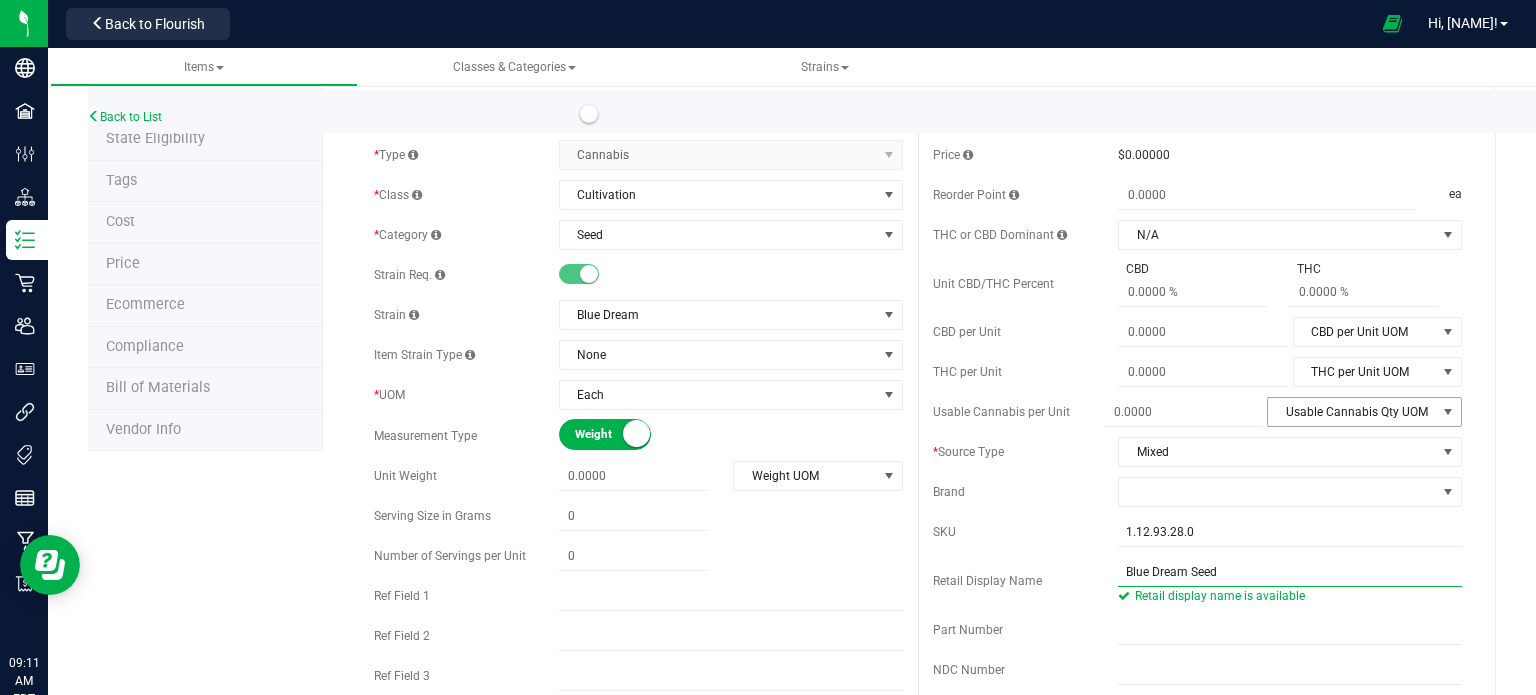 scroll, scrollTop: 0, scrollLeft: 0, axis: both 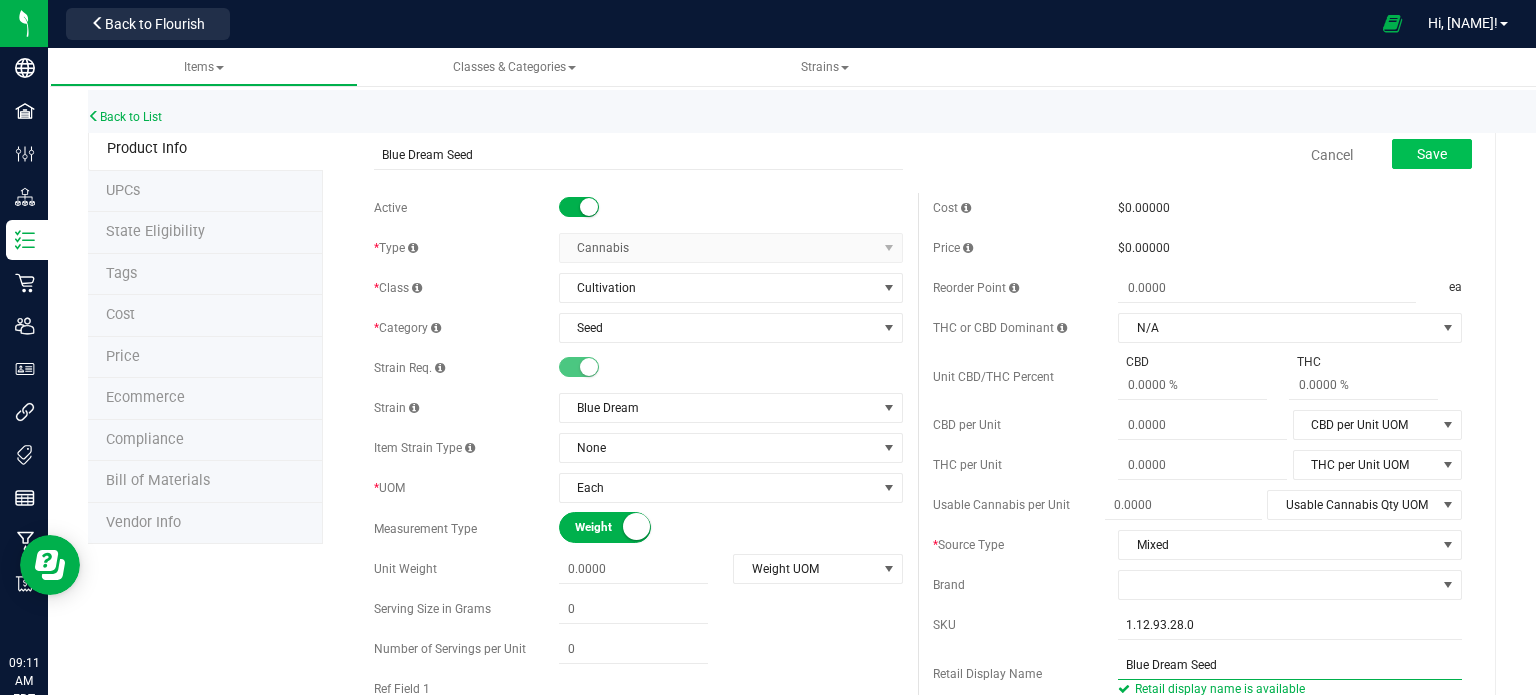 type on "Blue Dream Seed" 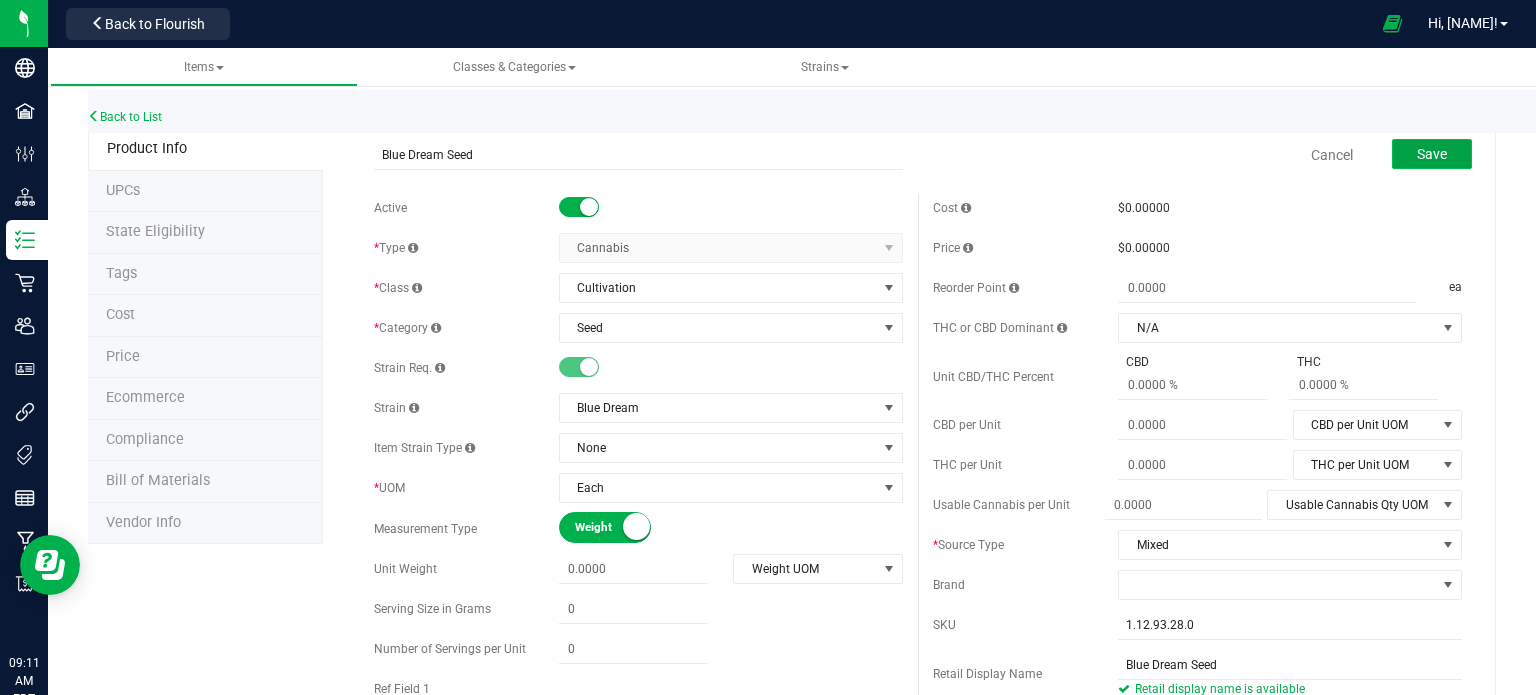 click on "Save" at bounding box center [1432, 154] 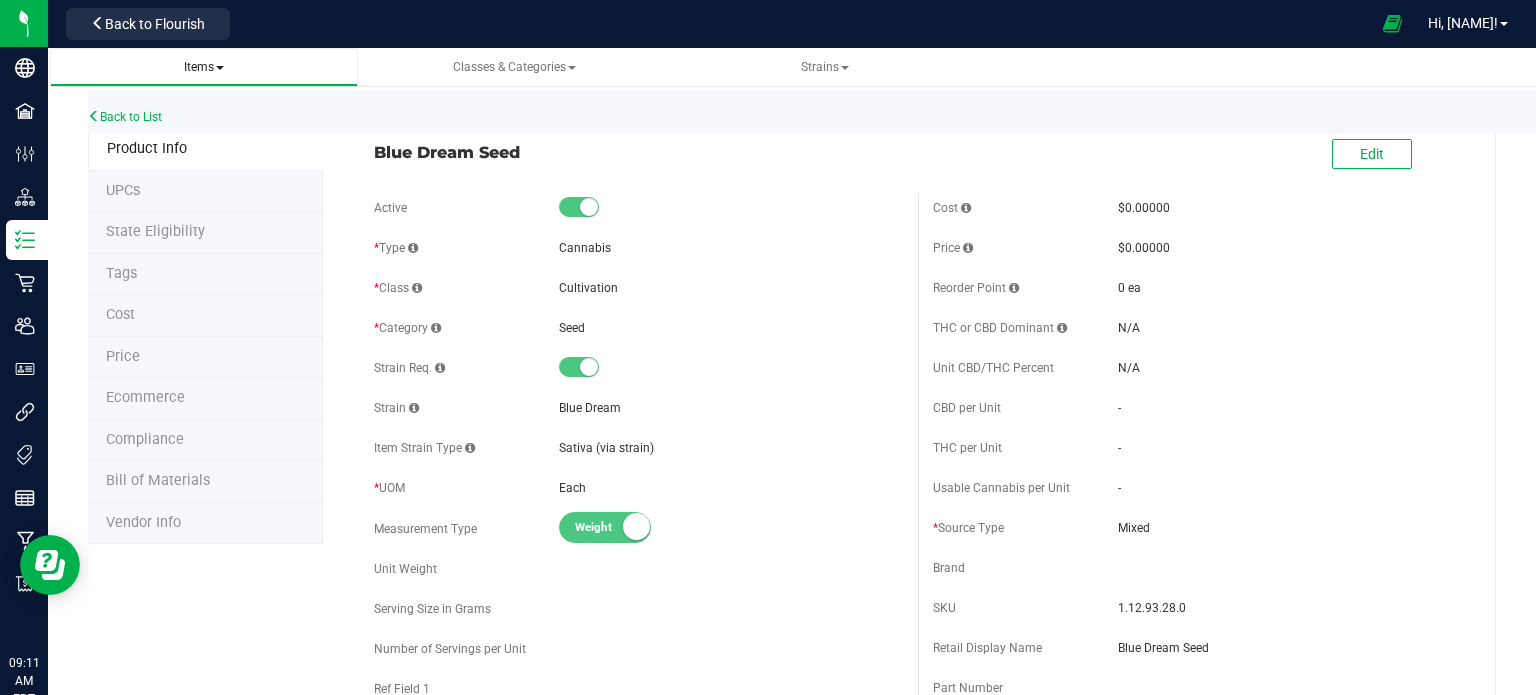 click on "Items" at bounding box center (204, 67) 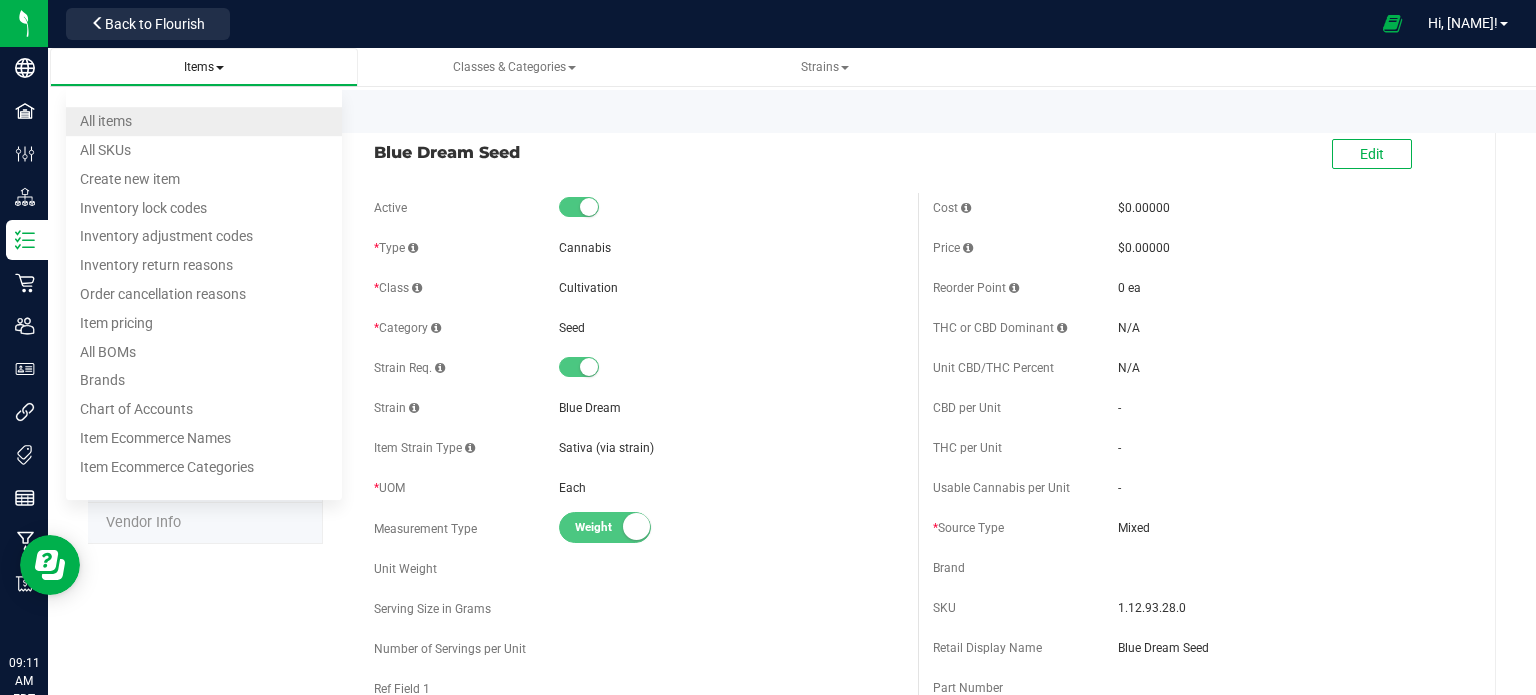 click on "All items" at bounding box center [204, 121] 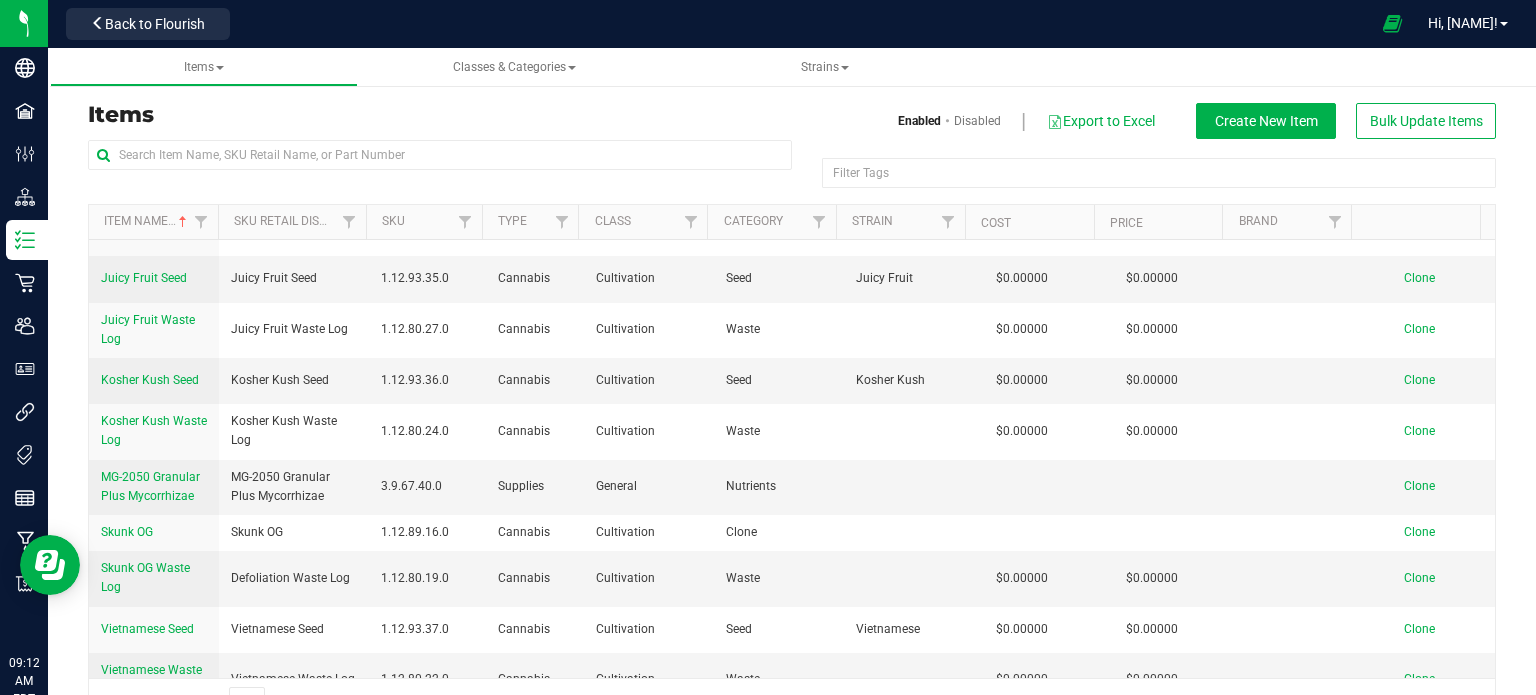 scroll, scrollTop: 1922, scrollLeft: 0, axis: vertical 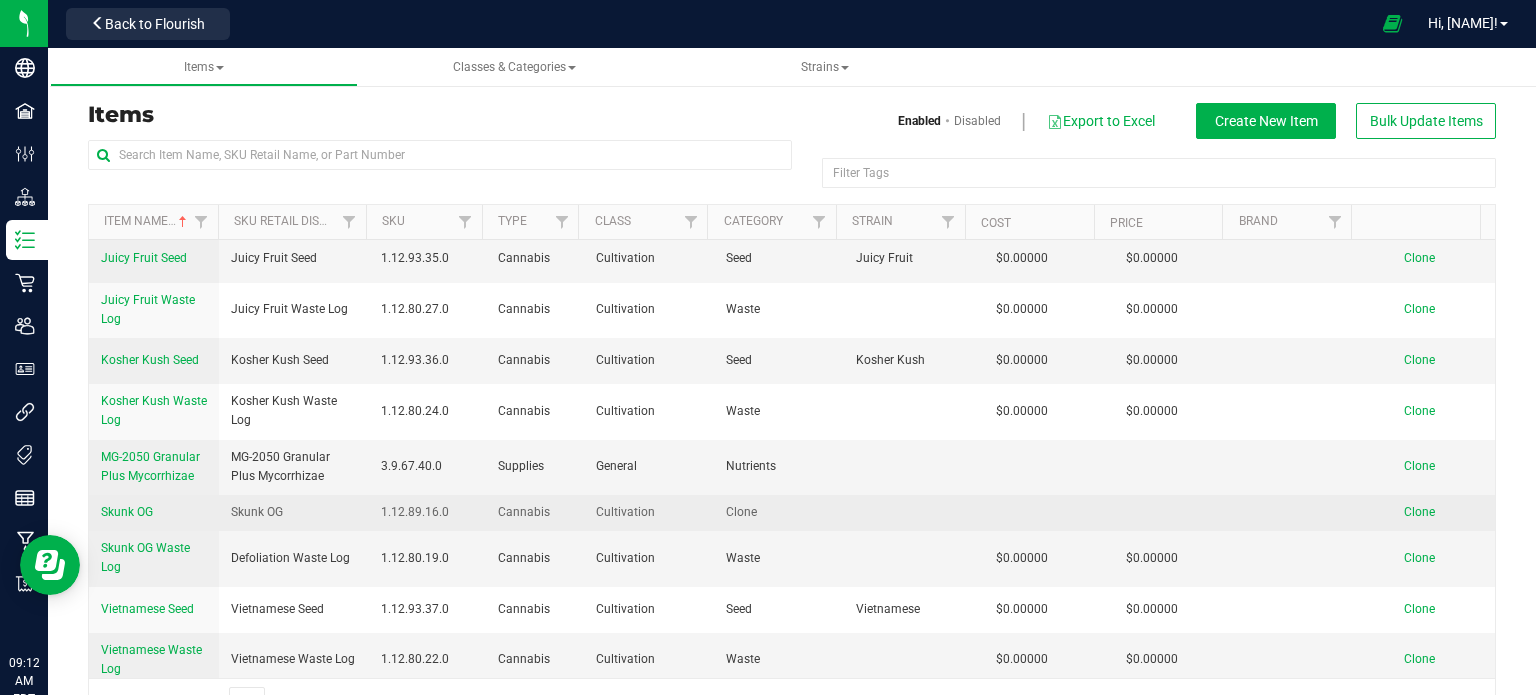 click on "Skunk OG" at bounding box center [127, 512] 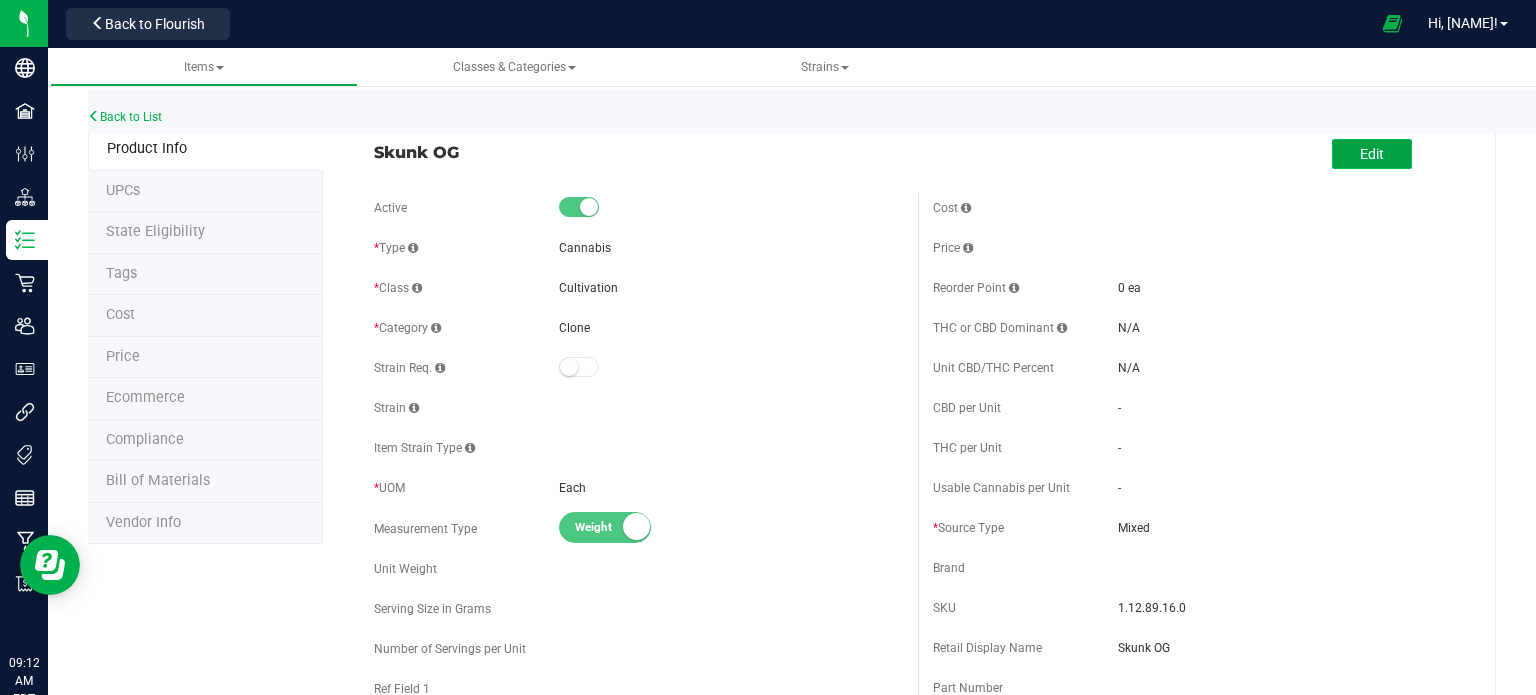 click on "Edit" at bounding box center (1372, 154) 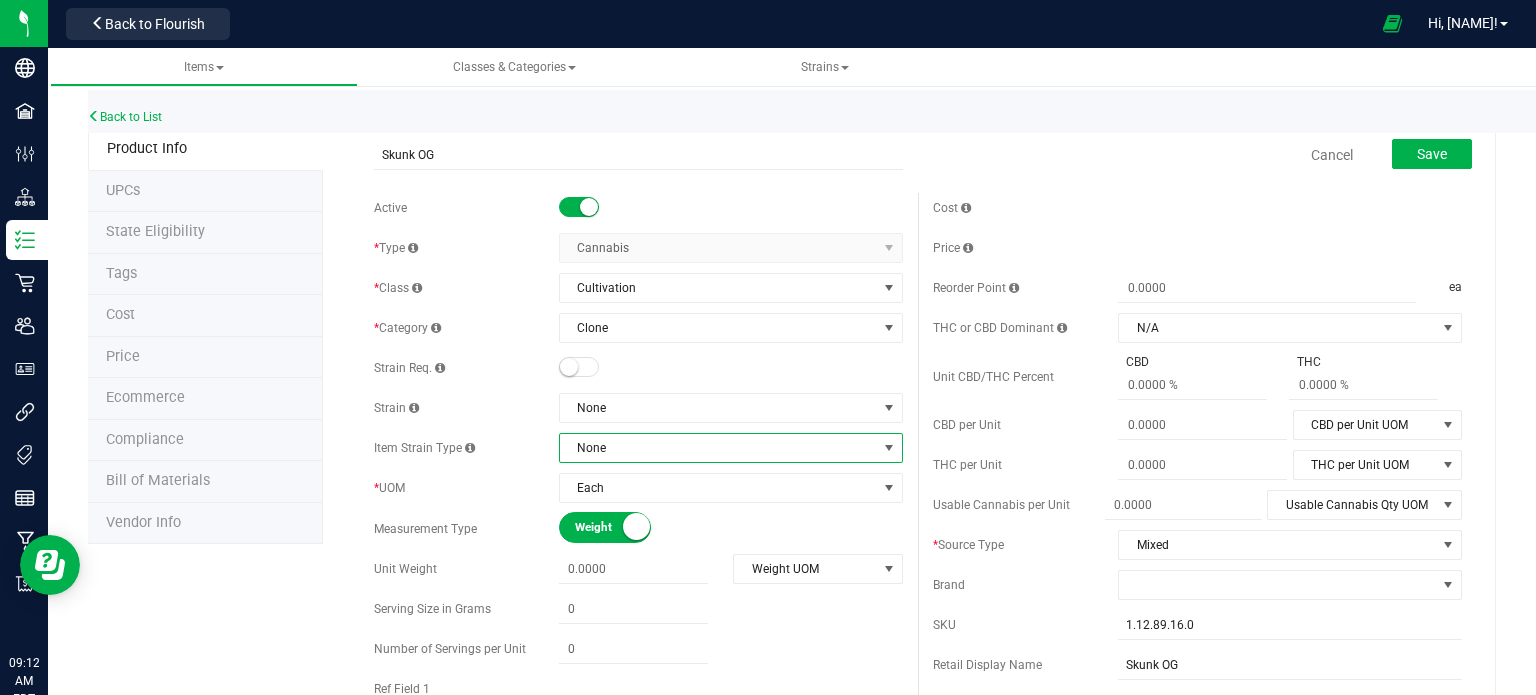 click on "None" at bounding box center [718, 448] 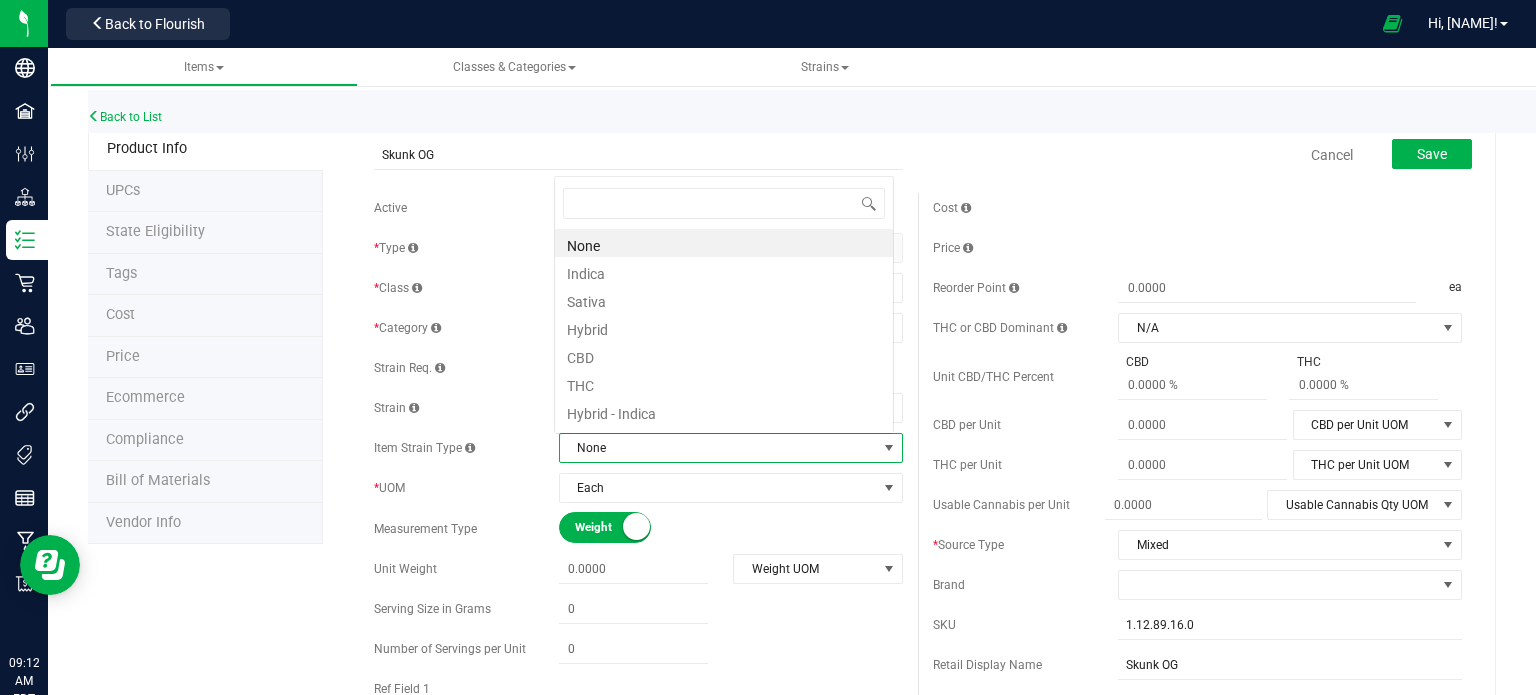 scroll, scrollTop: 0, scrollLeft: 0, axis: both 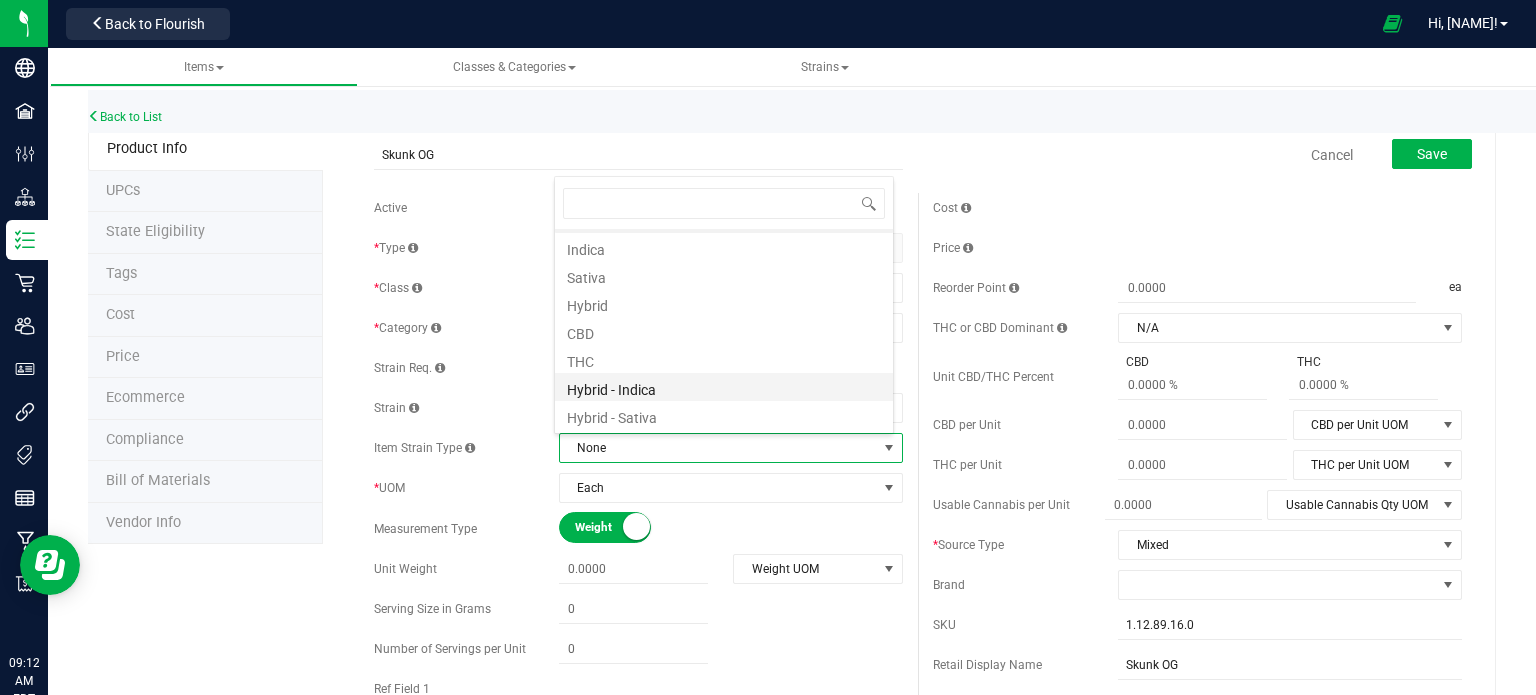 click on "Hybrid - Indica" at bounding box center [724, 387] 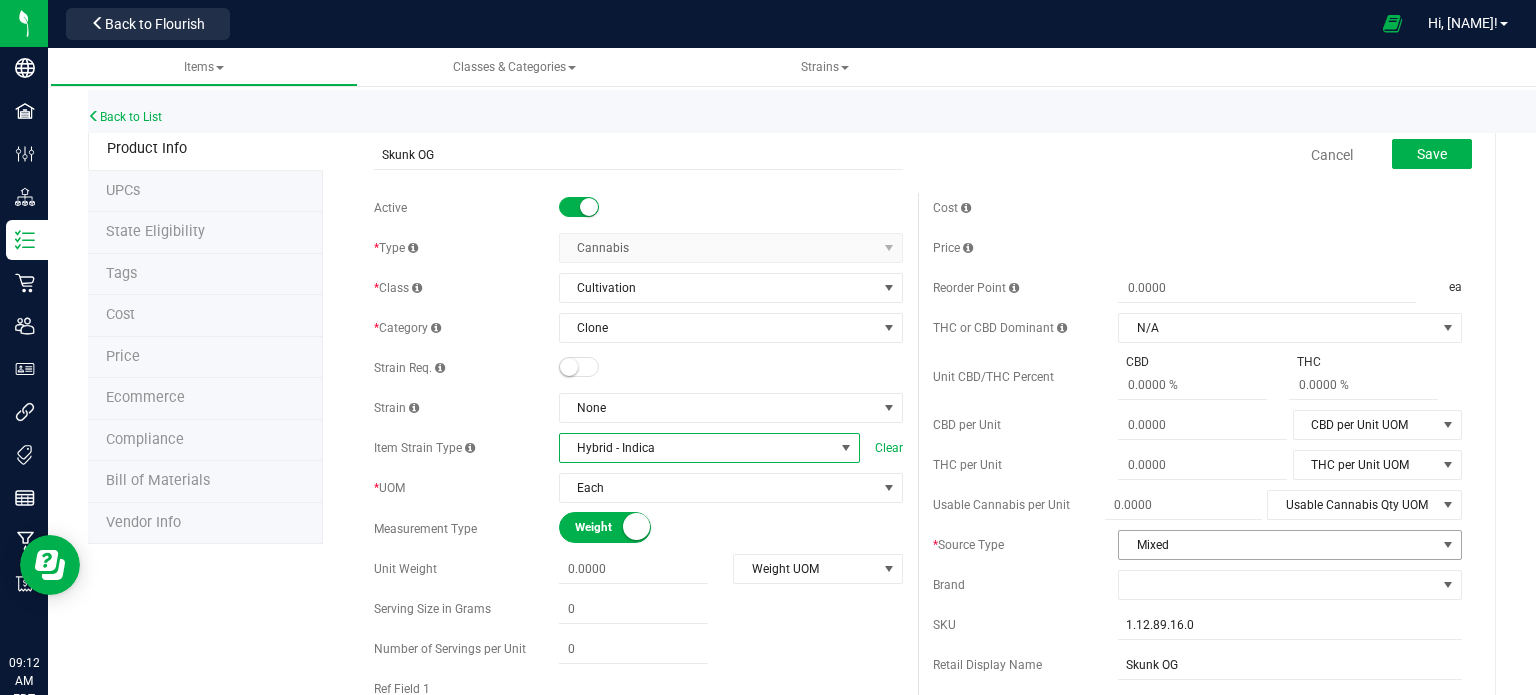 click on "Mixed" at bounding box center (1277, 545) 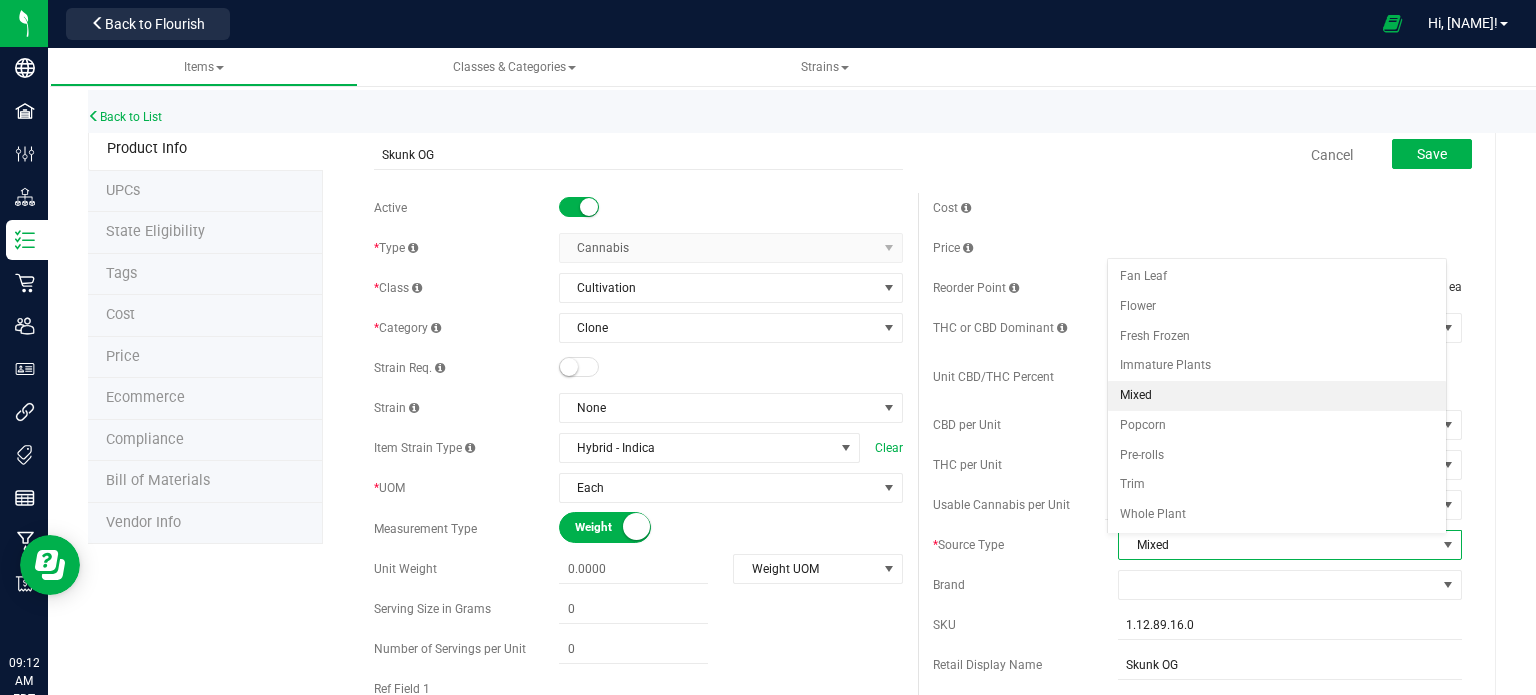 click on "Mixed" at bounding box center [1277, 545] 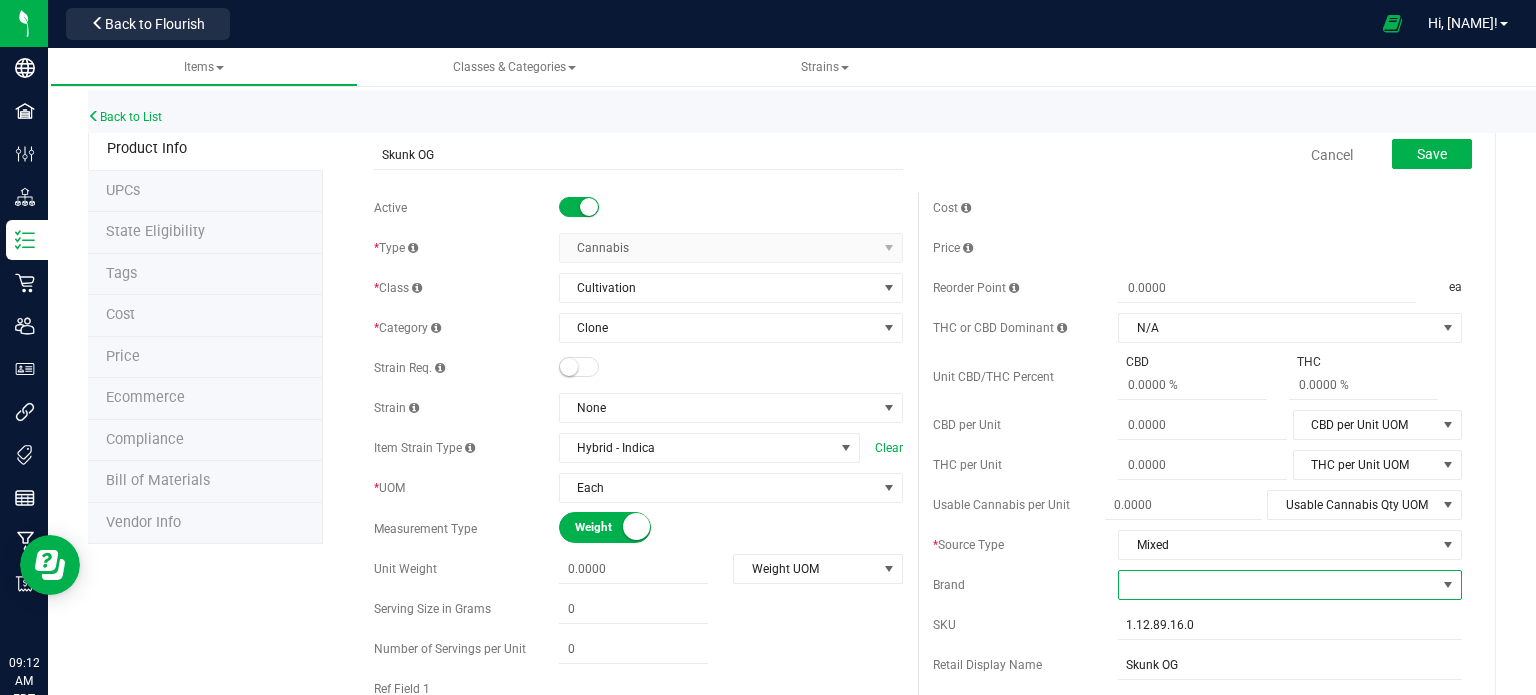 click at bounding box center [1277, 585] 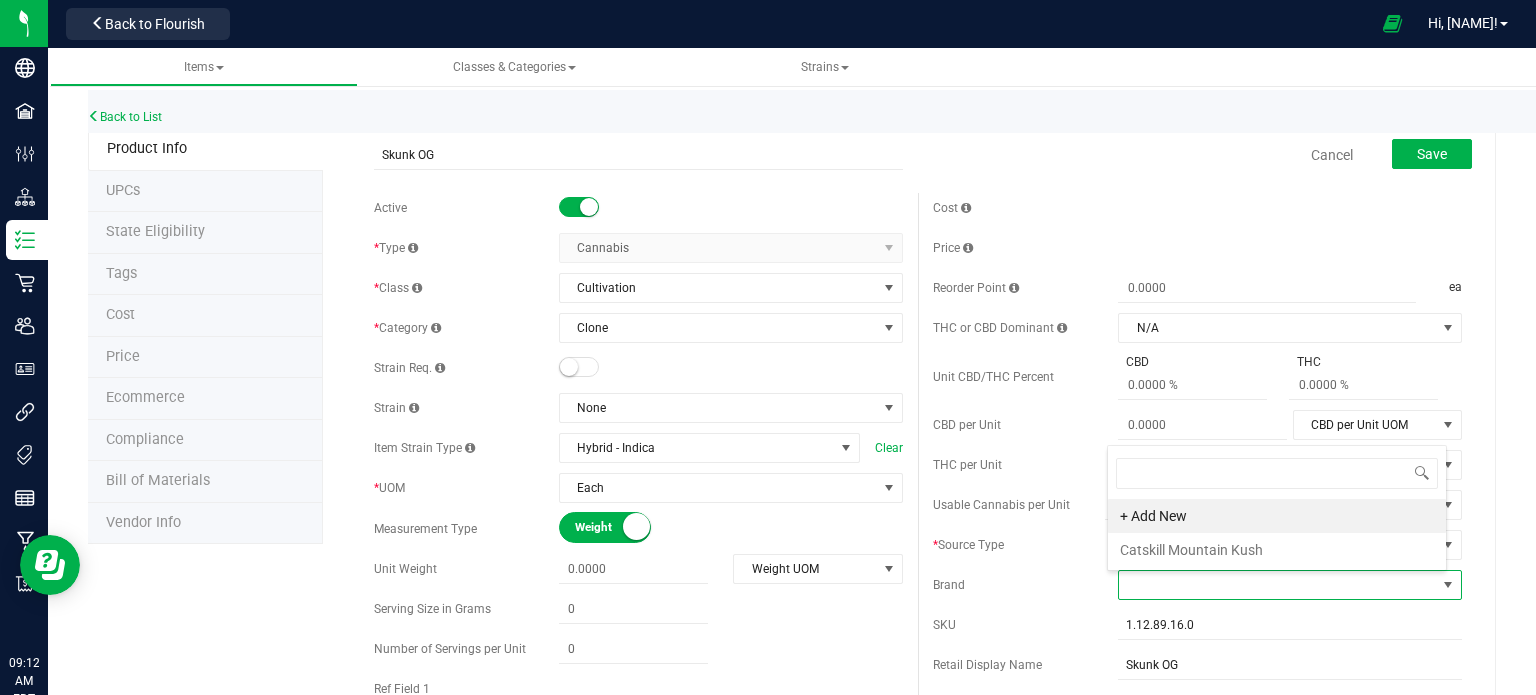 scroll, scrollTop: 99970, scrollLeft: 99660, axis: both 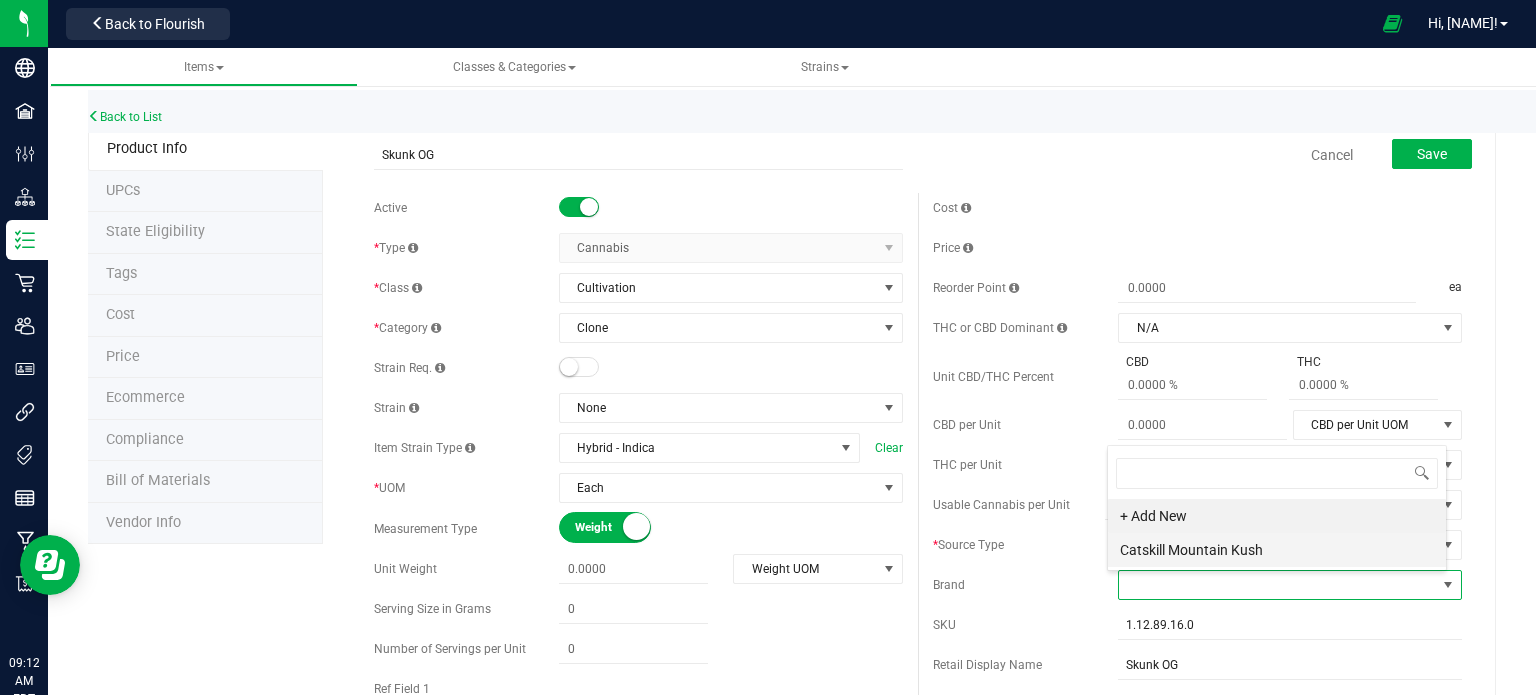 click on "Catskill Mountain Kush" at bounding box center [1277, 550] 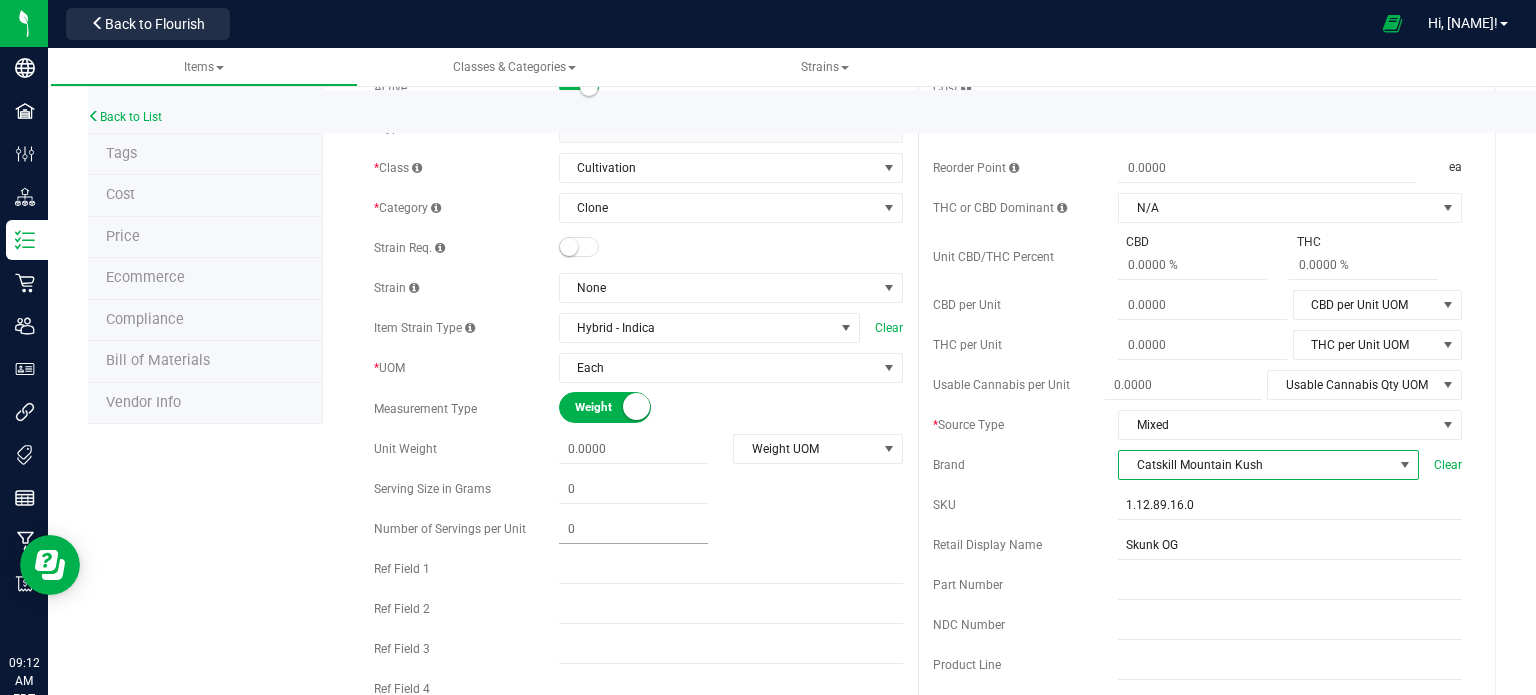 scroll, scrollTop: 100, scrollLeft: 0, axis: vertical 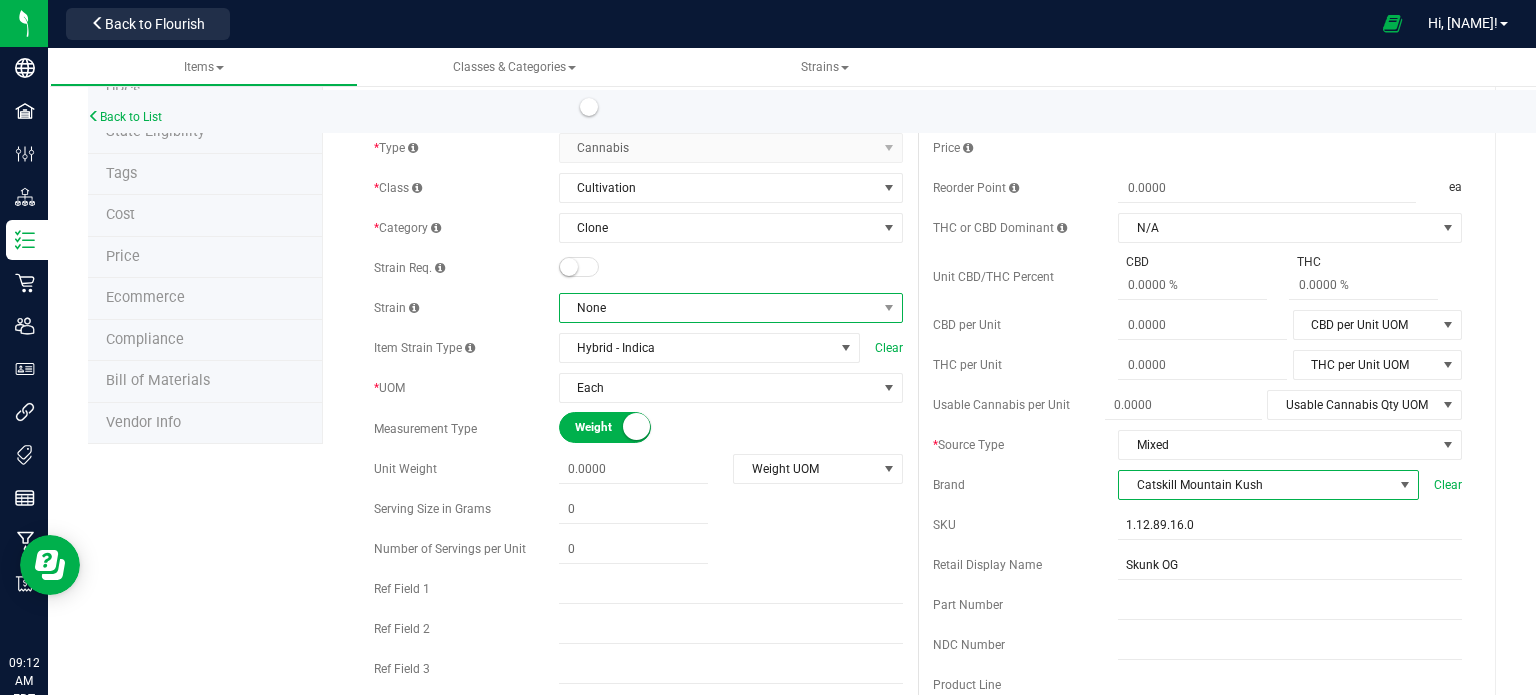 click on "None" at bounding box center [718, 308] 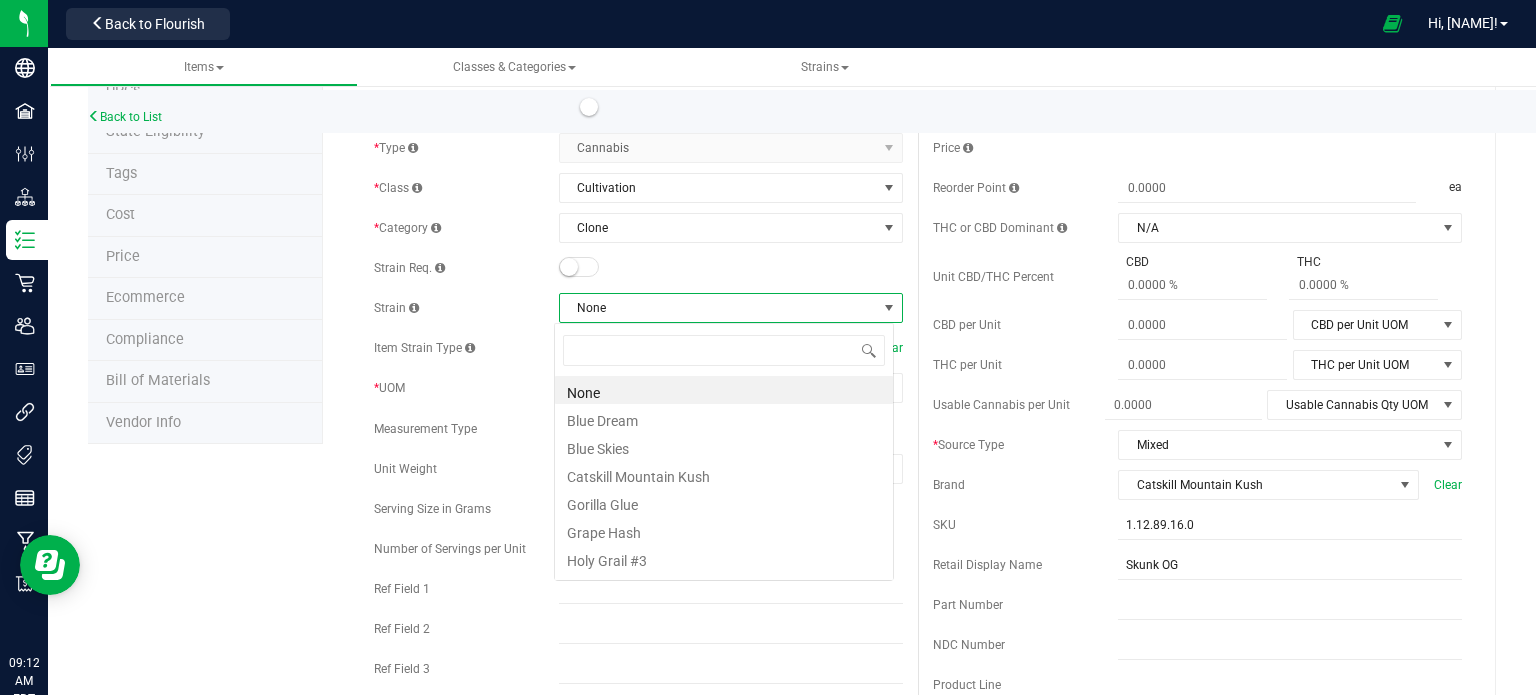 scroll, scrollTop: 99970, scrollLeft: 99660, axis: both 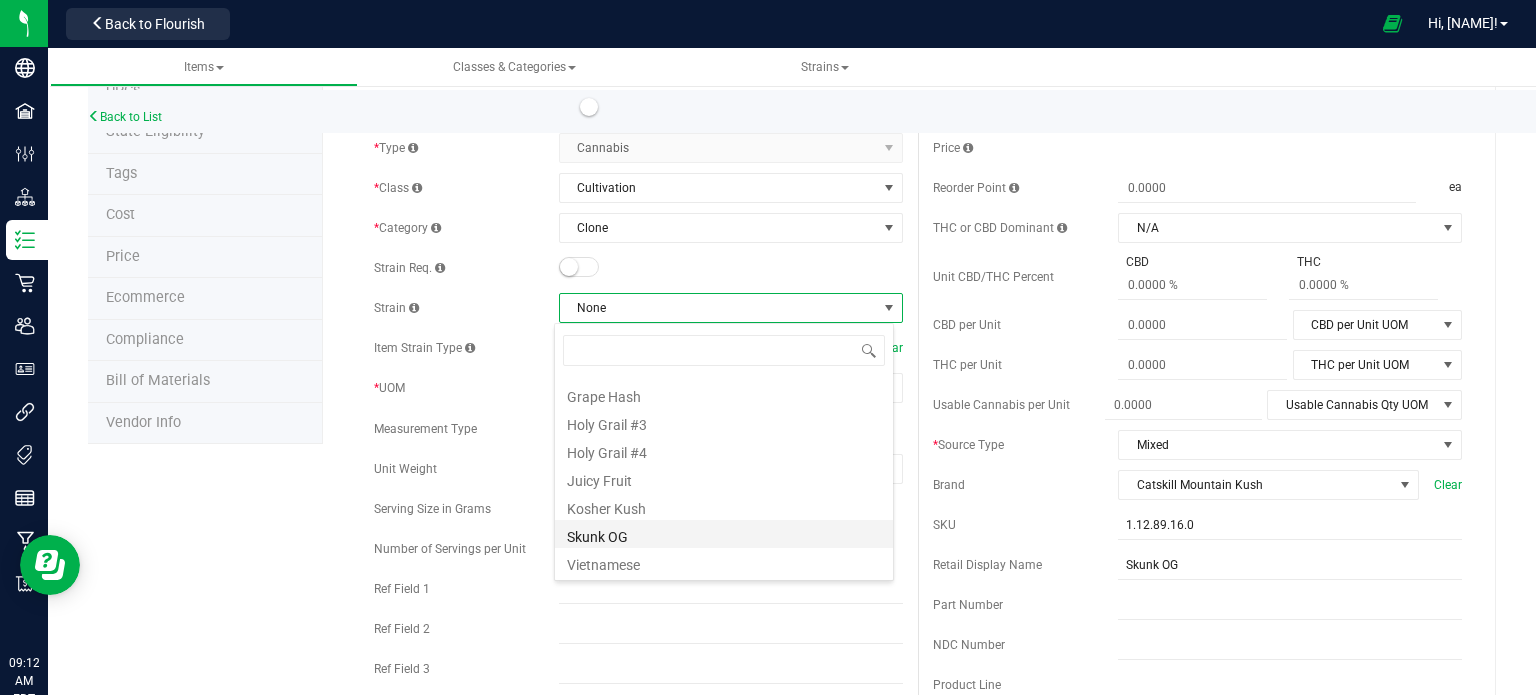 click on "Skunk OG" at bounding box center (724, 534) 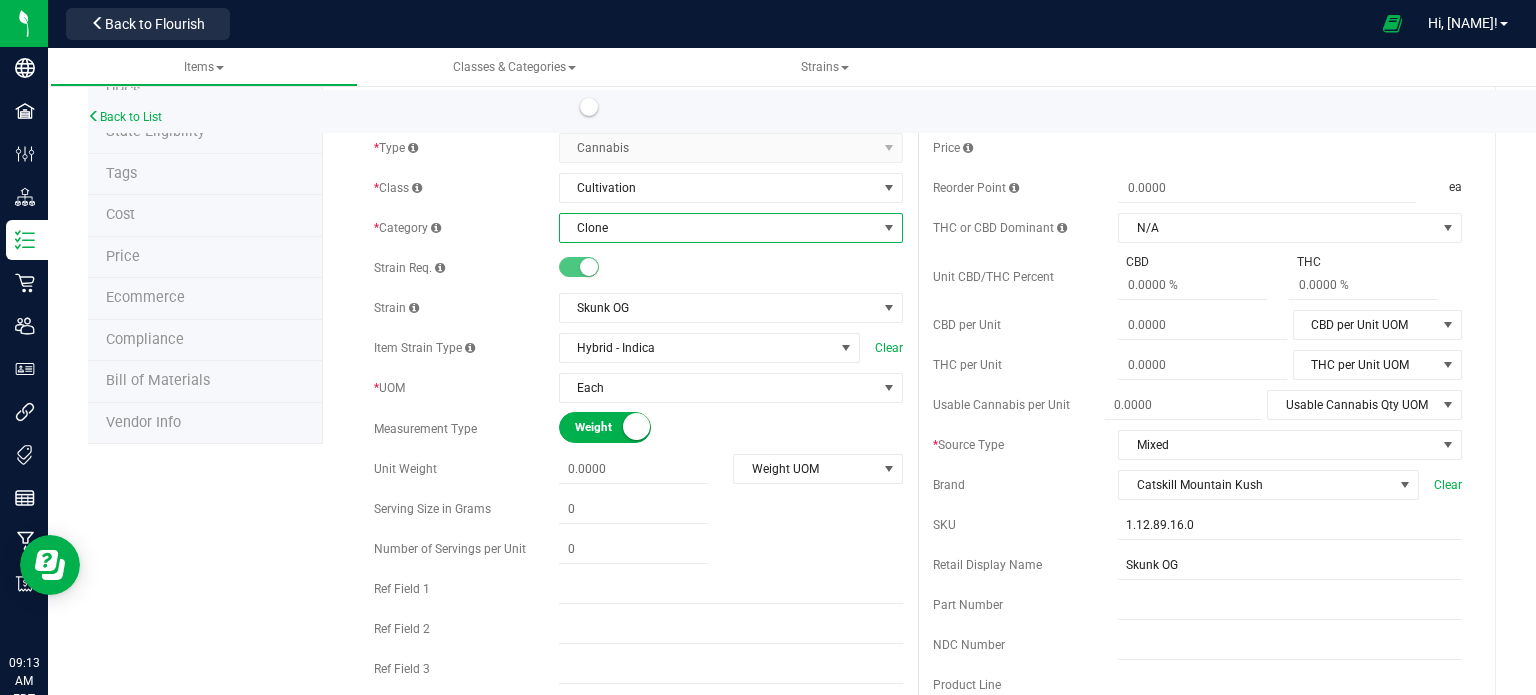 click on "Clone" at bounding box center [718, 228] 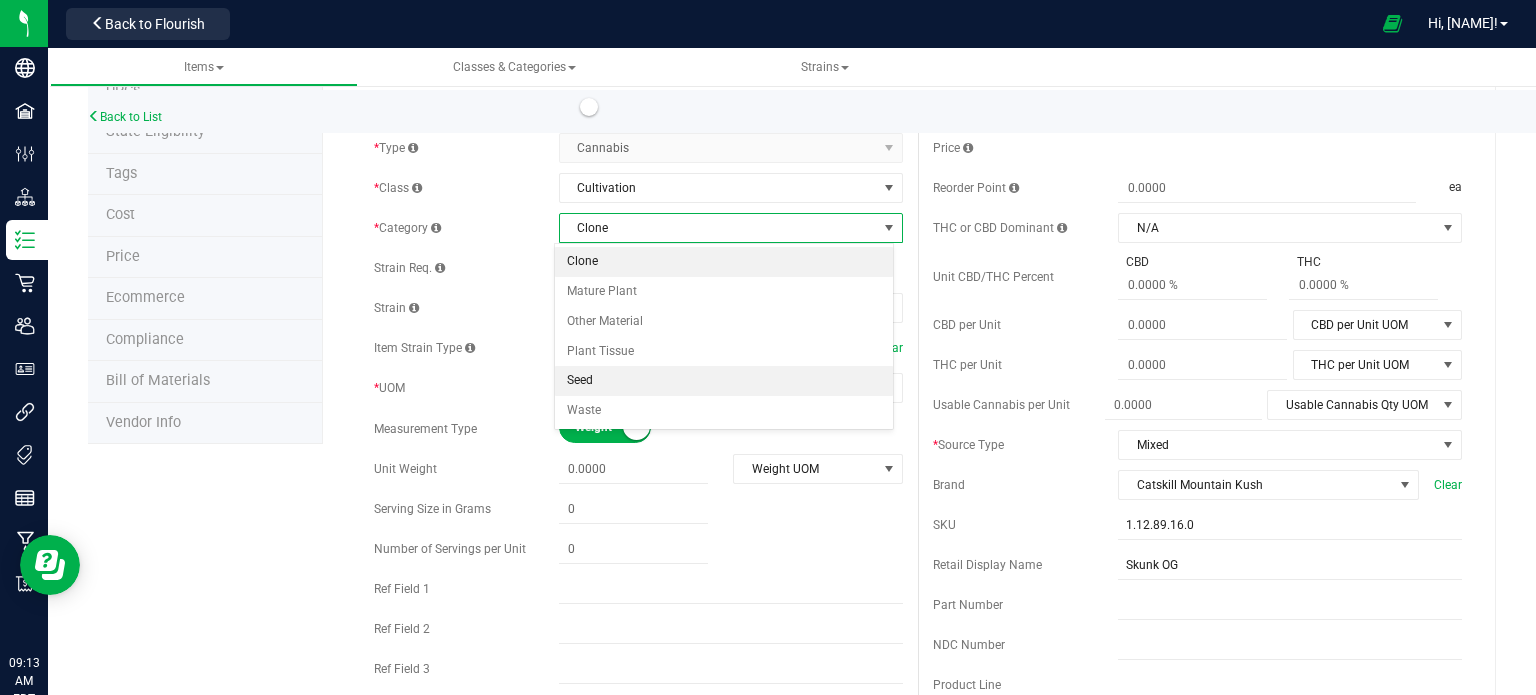 click on "Seed" at bounding box center (724, 381) 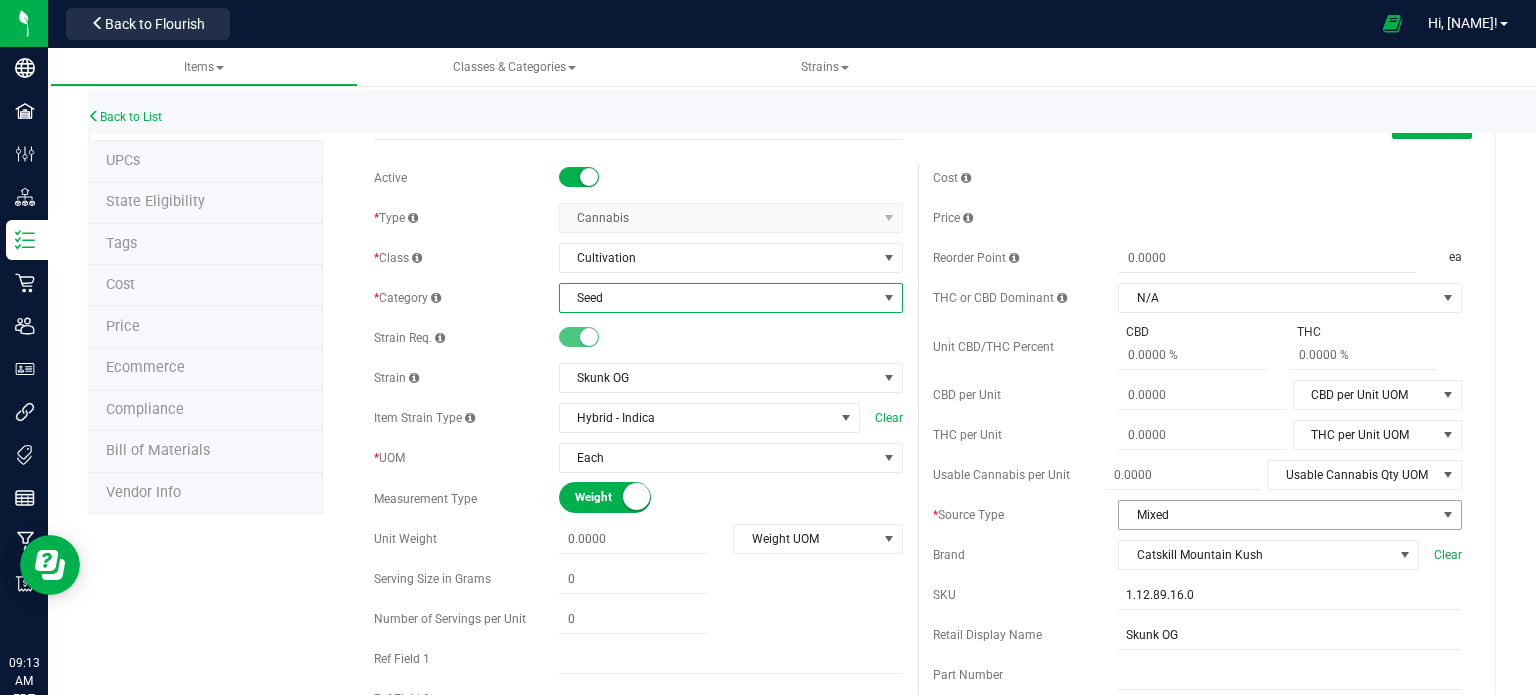 scroll, scrollTop: 0, scrollLeft: 0, axis: both 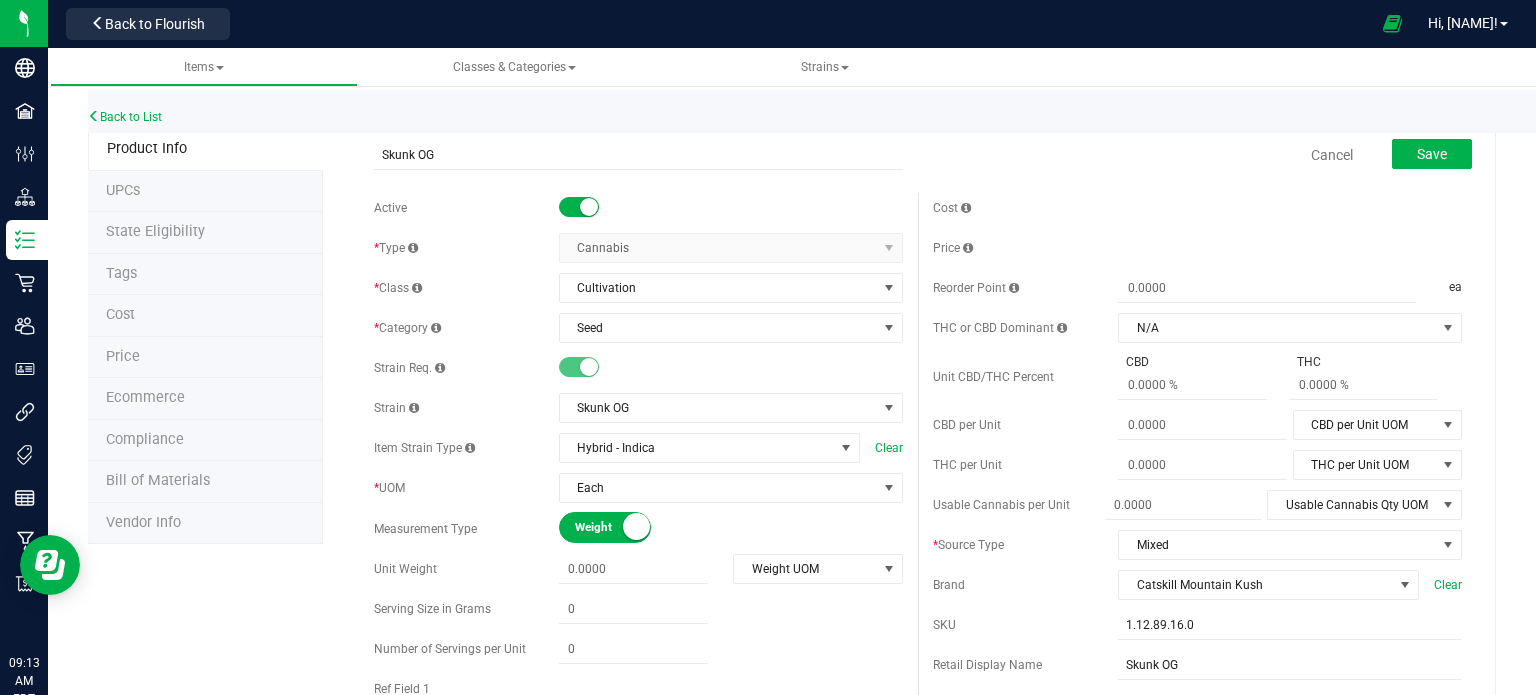 click on "State Eligibility" at bounding box center [205, 233] 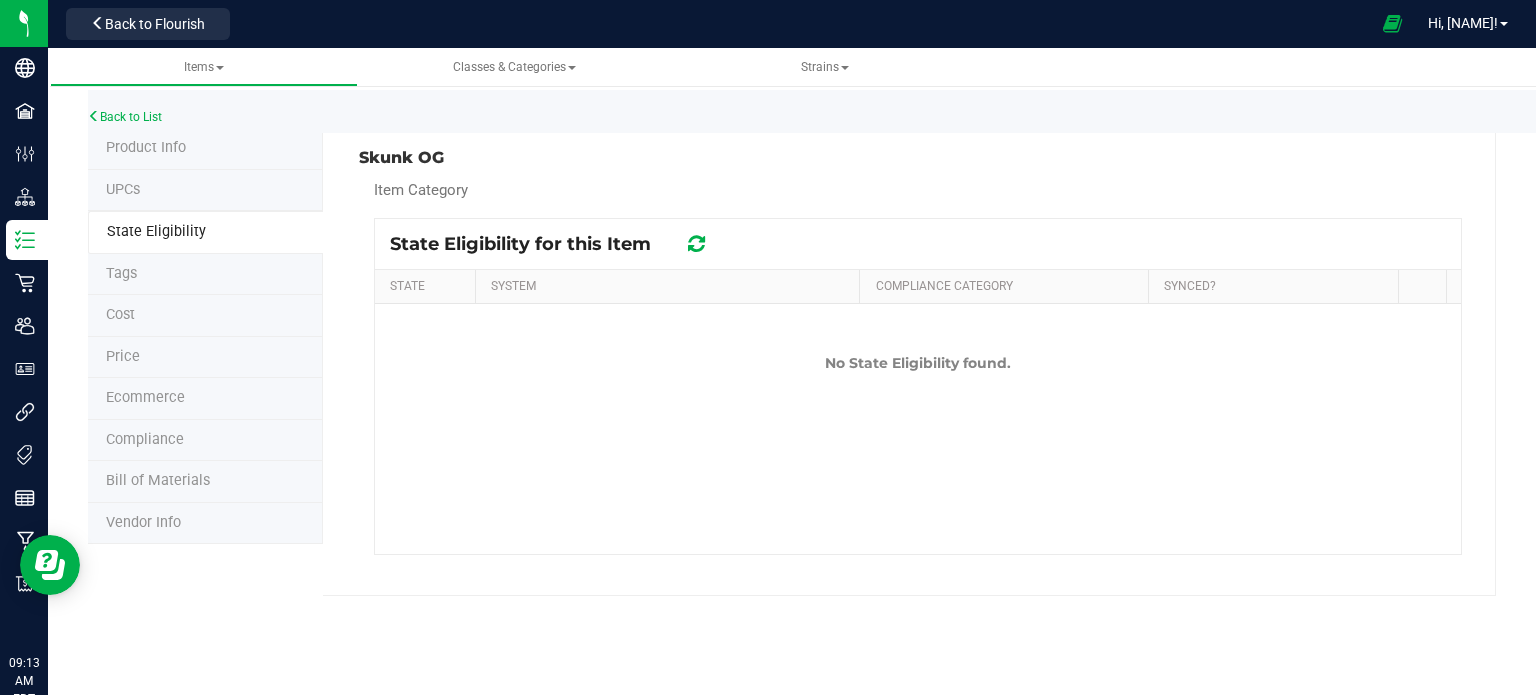 click on "Tags" at bounding box center (205, 275) 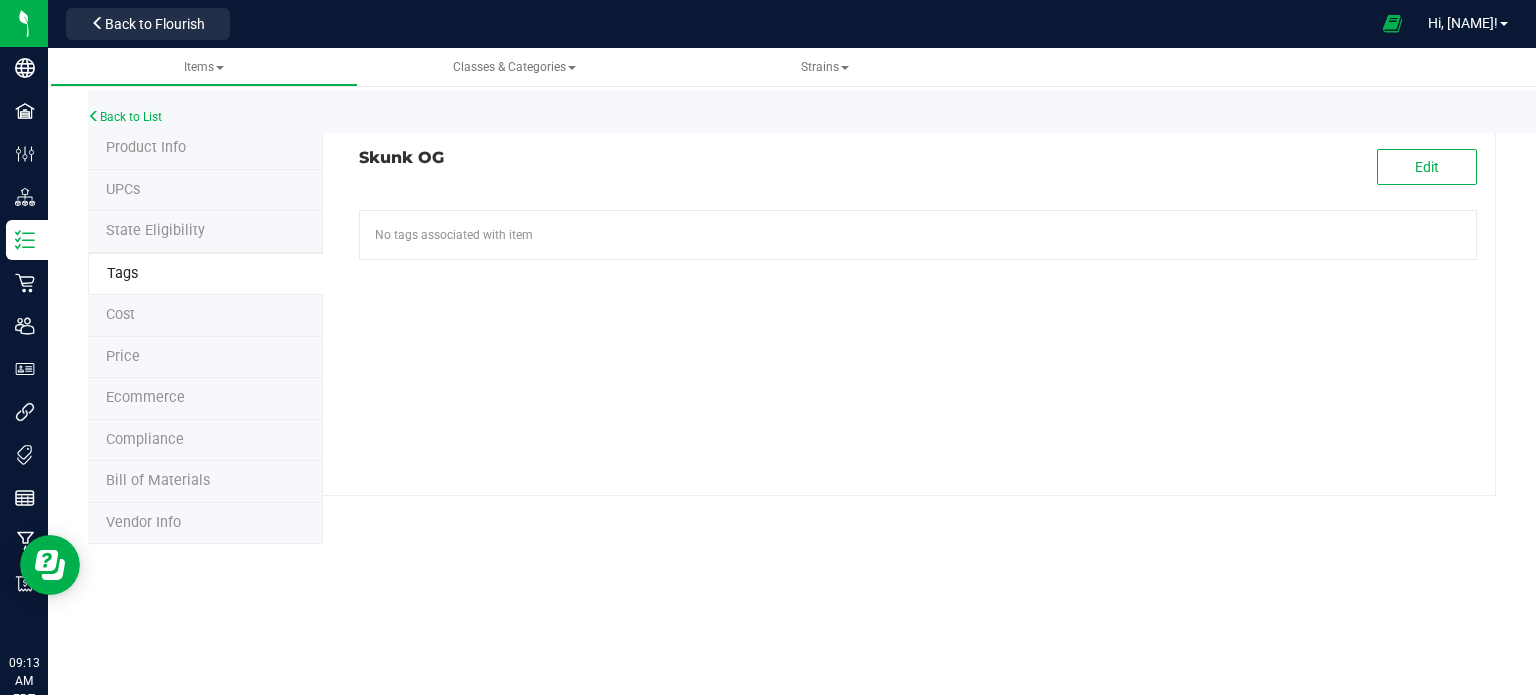 click on "Product Info" at bounding box center (205, 149) 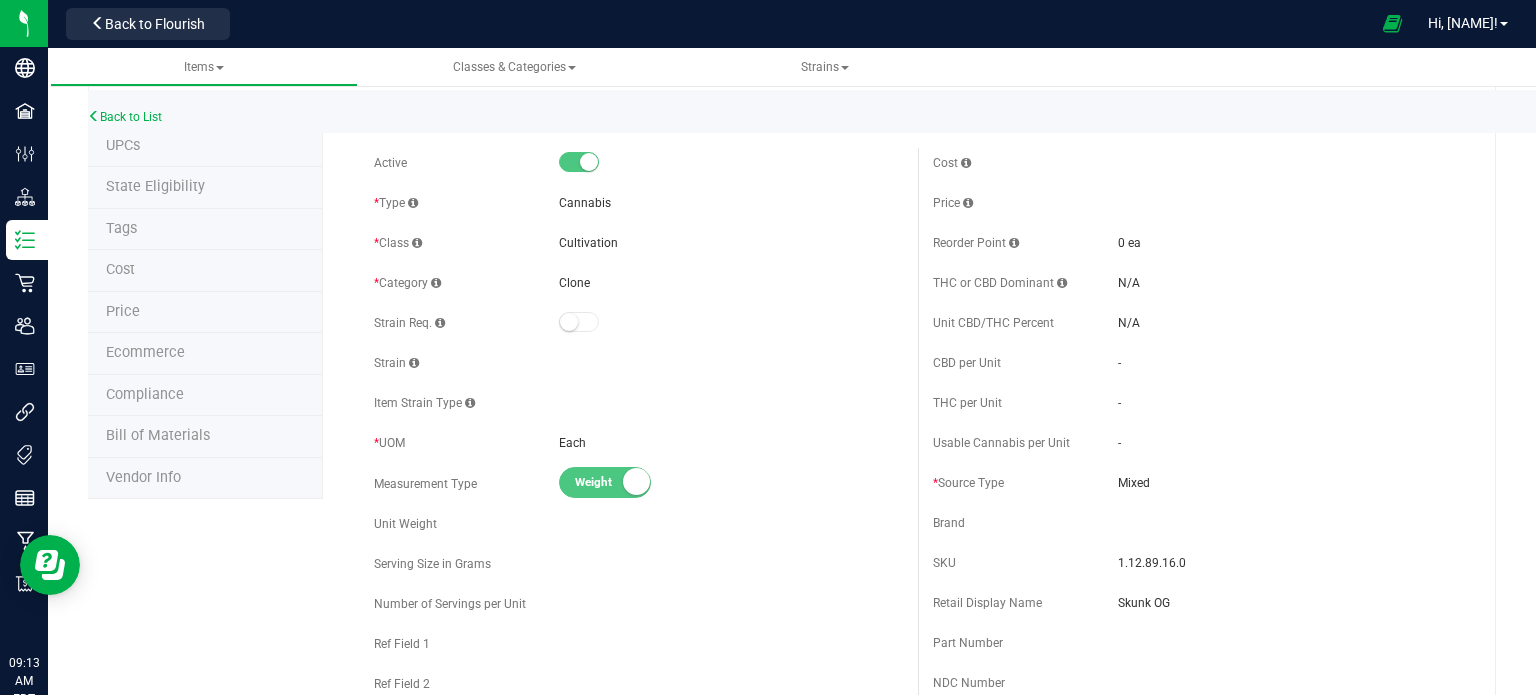 scroll, scrollTop: 0, scrollLeft: 0, axis: both 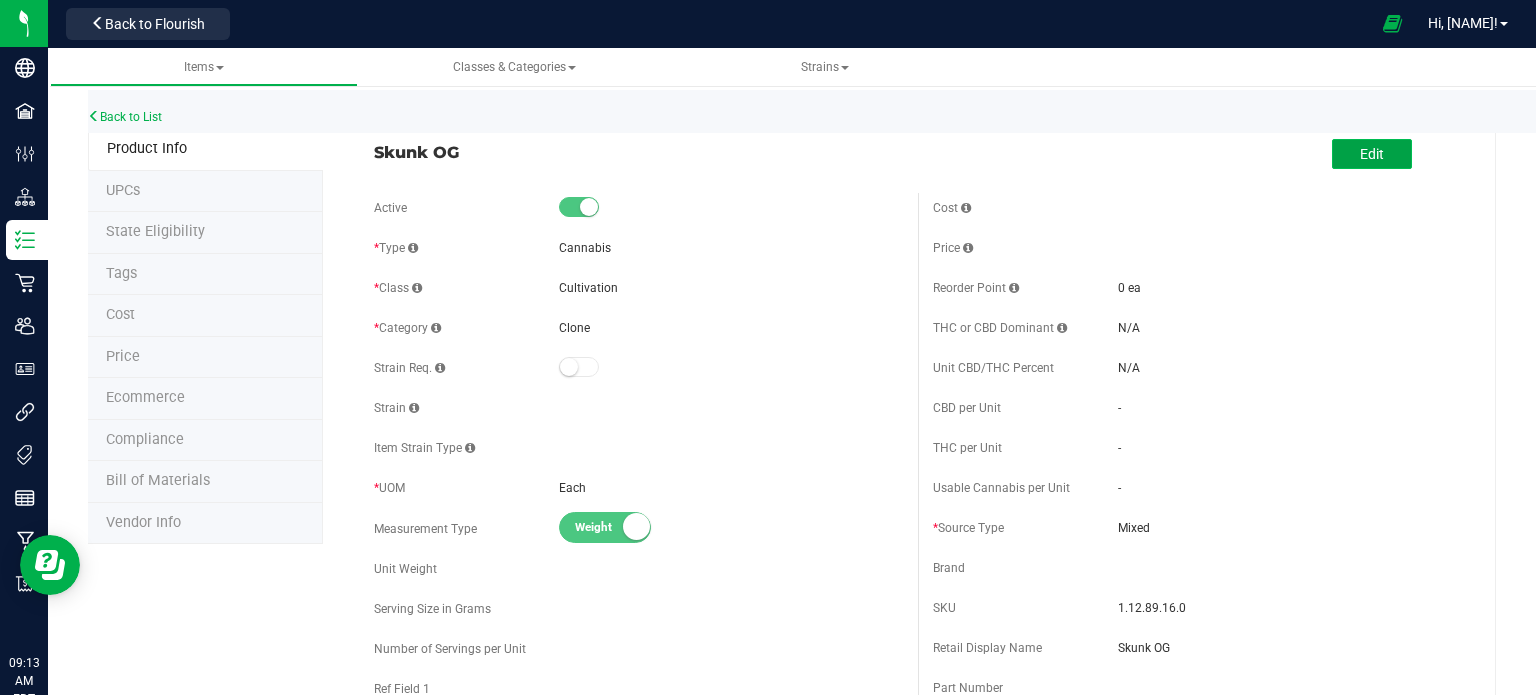click on "Edit" at bounding box center [1372, 154] 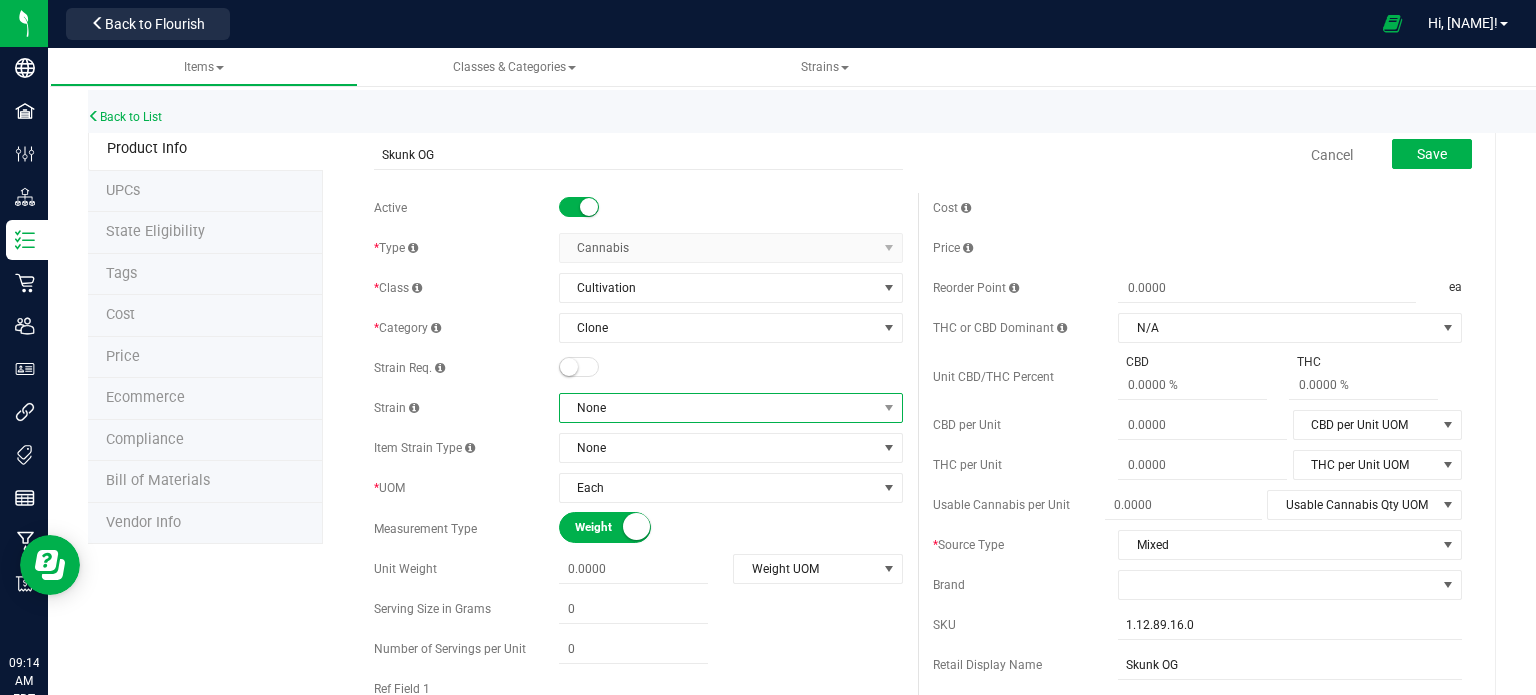click on "None" at bounding box center [718, 408] 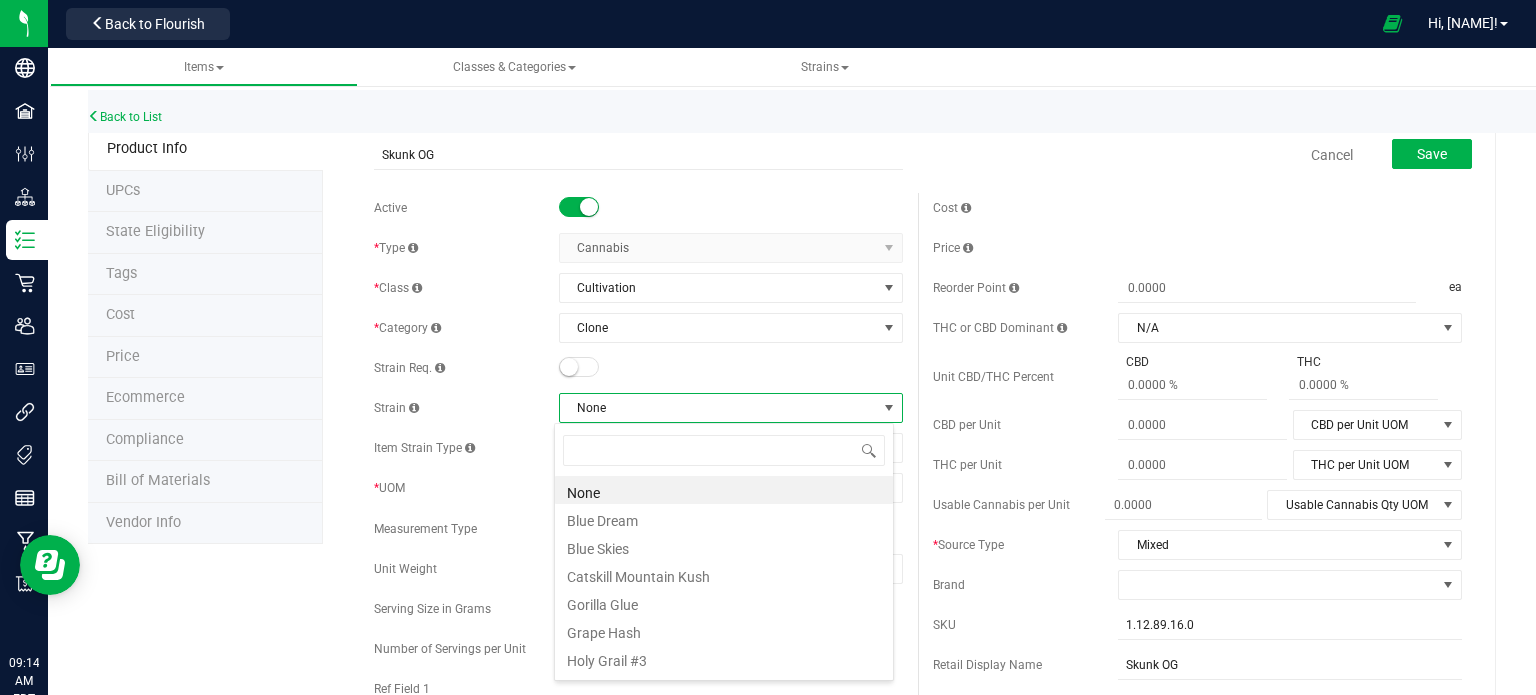 scroll, scrollTop: 99970, scrollLeft: 99660, axis: both 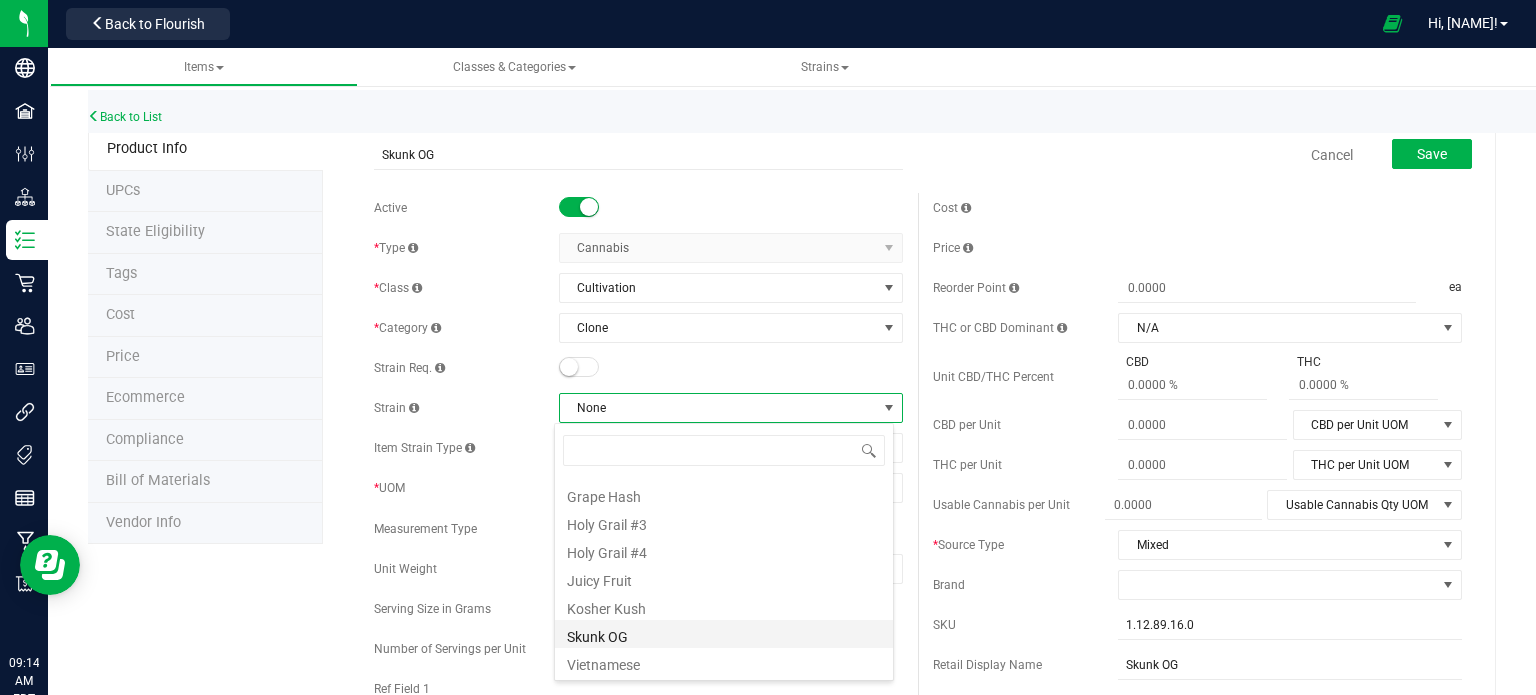 click on "Skunk OG" at bounding box center [724, 634] 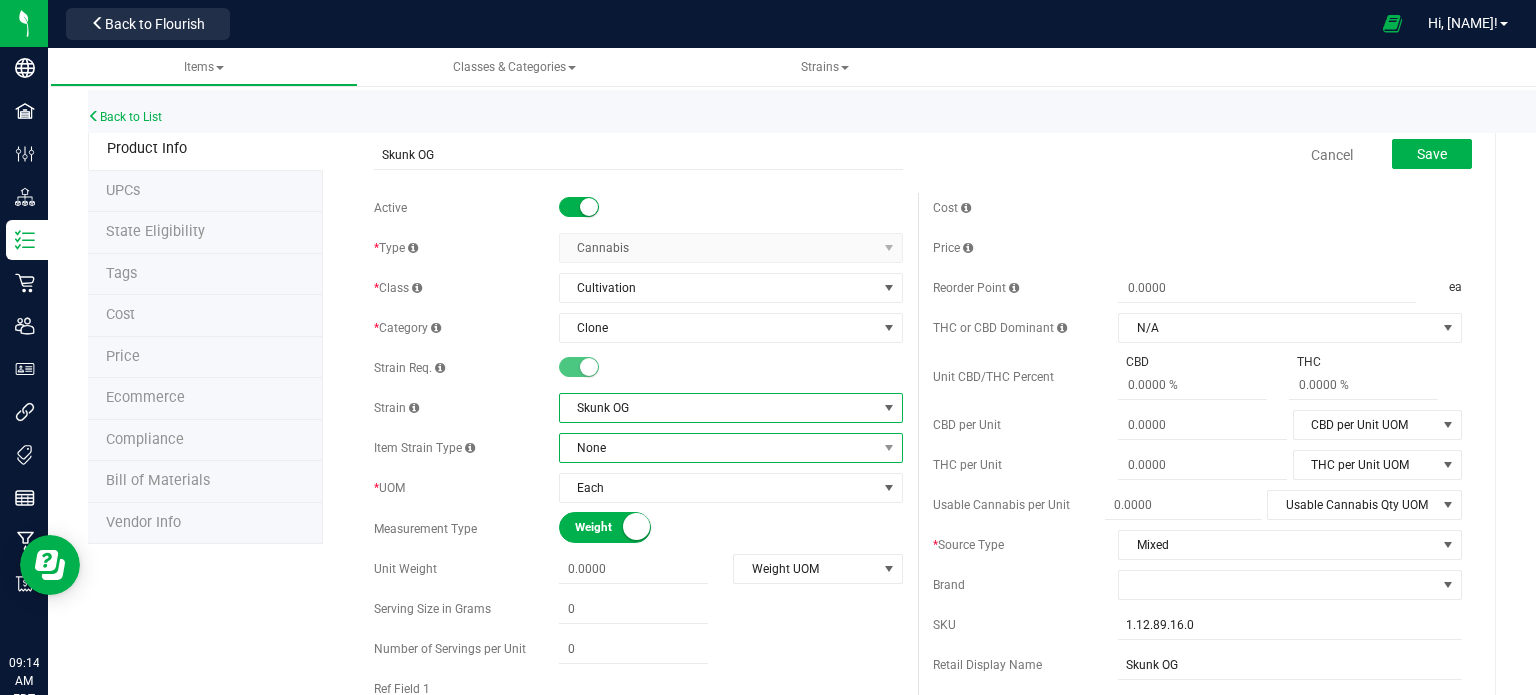 click on "None" at bounding box center [718, 448] 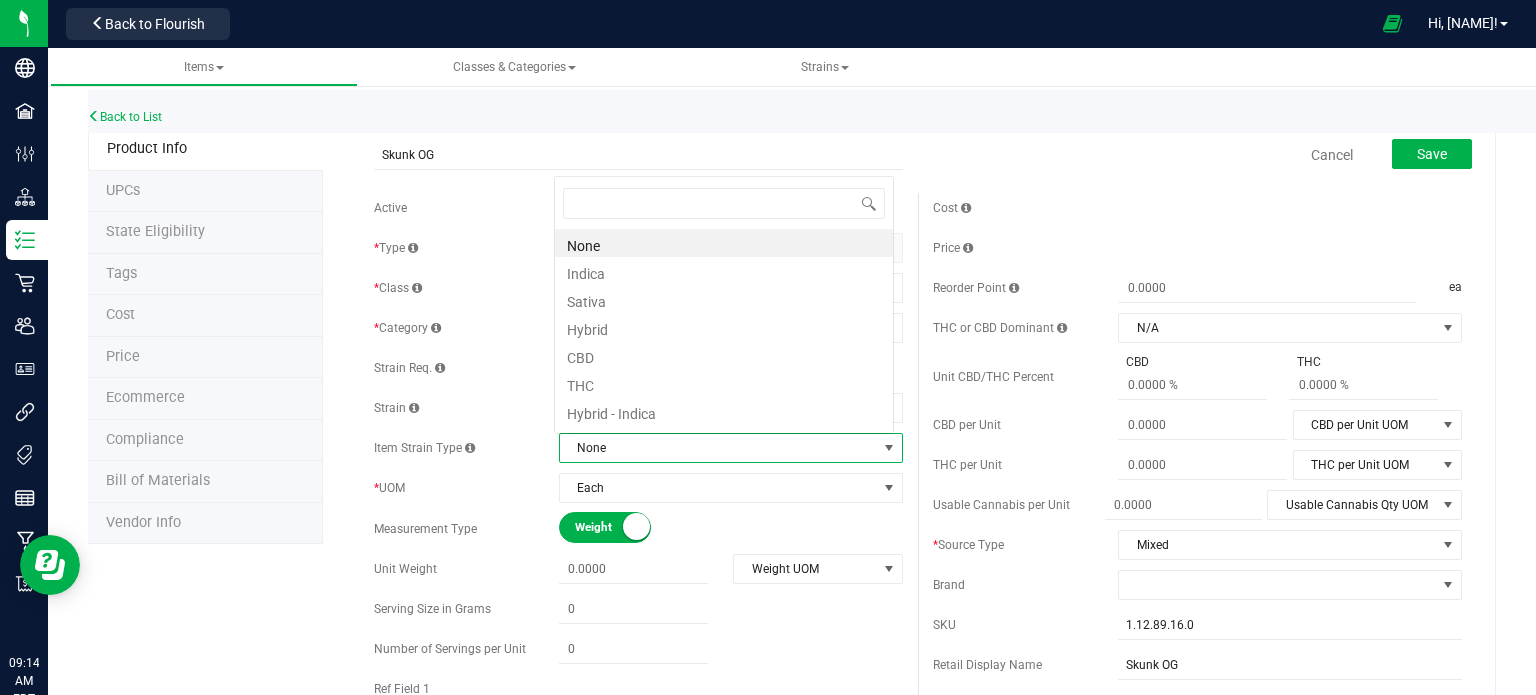 scroll, scrollTop: 0, scrollLeft: 0, axis: both 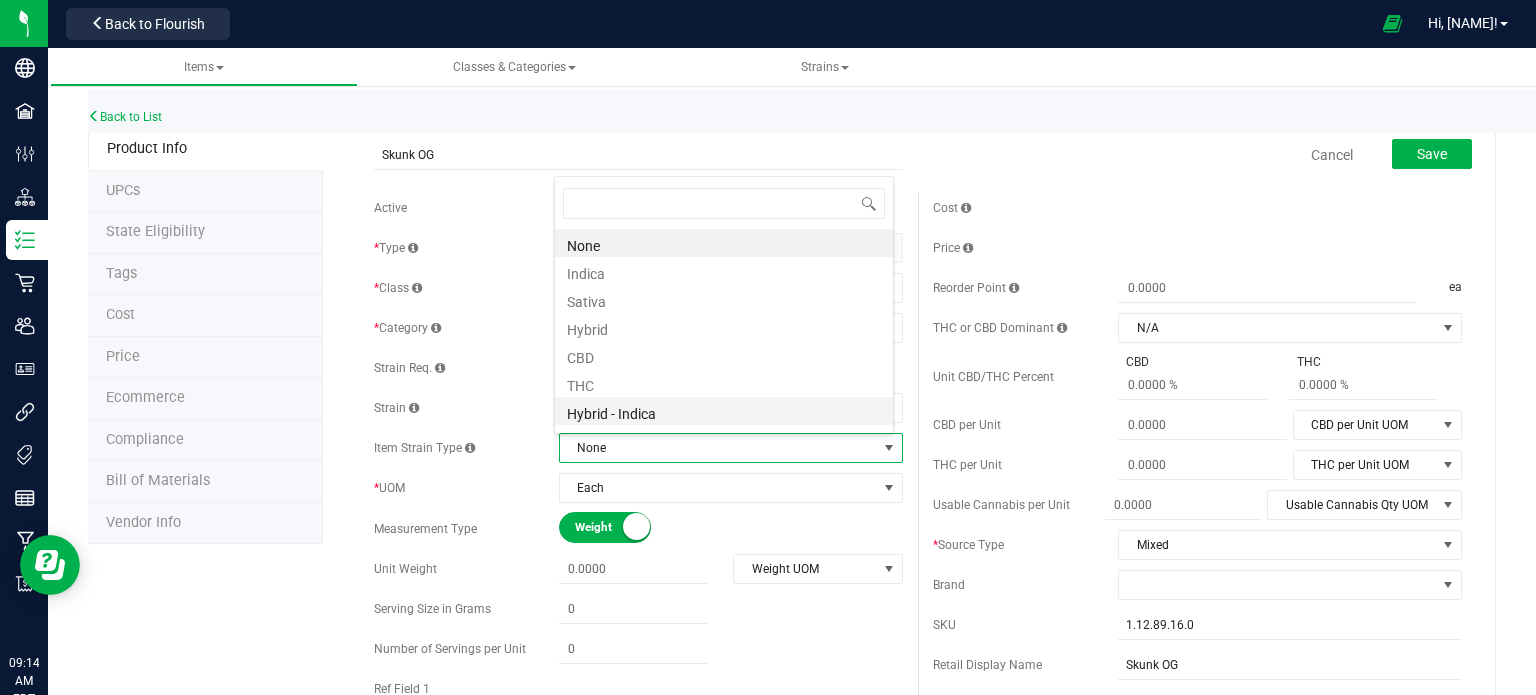 click on "Hybrid - Indica" at bounding box center (724, 411) 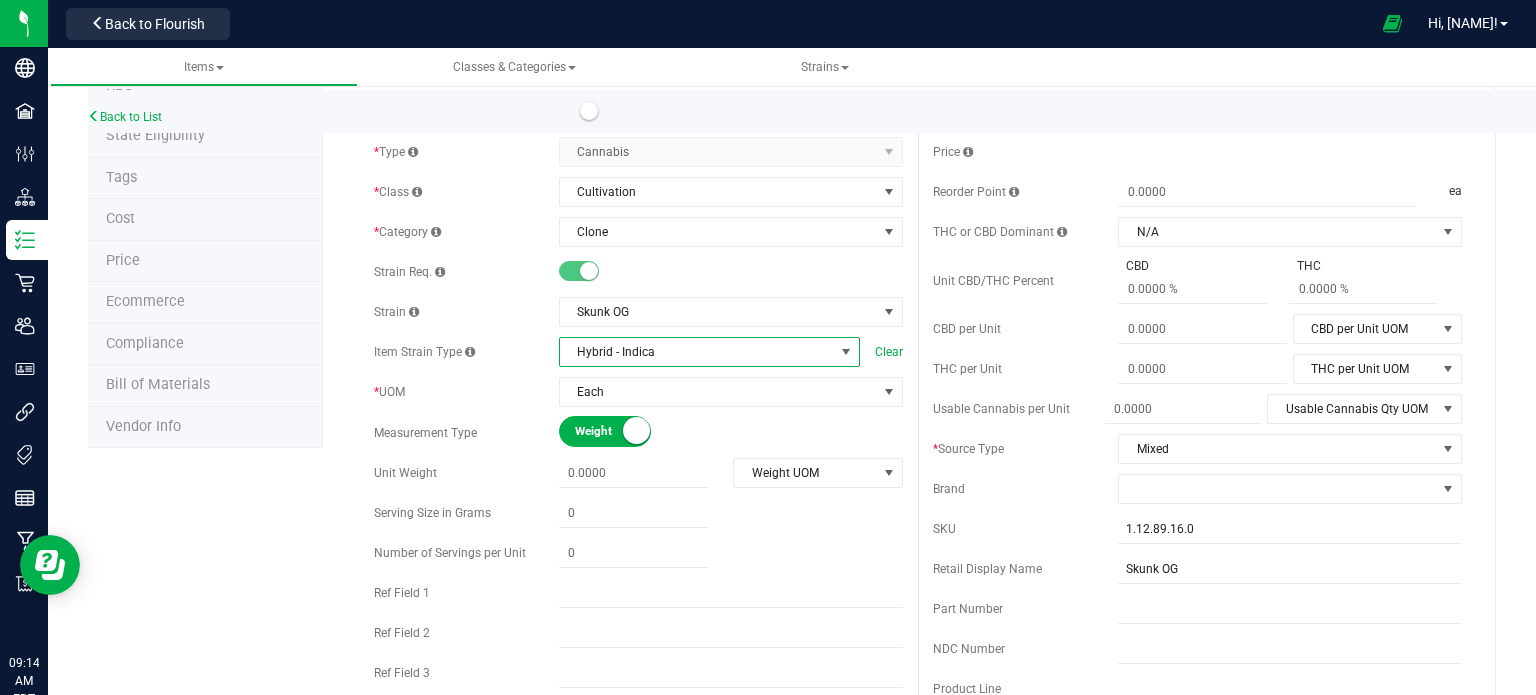 scroll, scrollTop: 0, scrollLeft: 0, axis: both 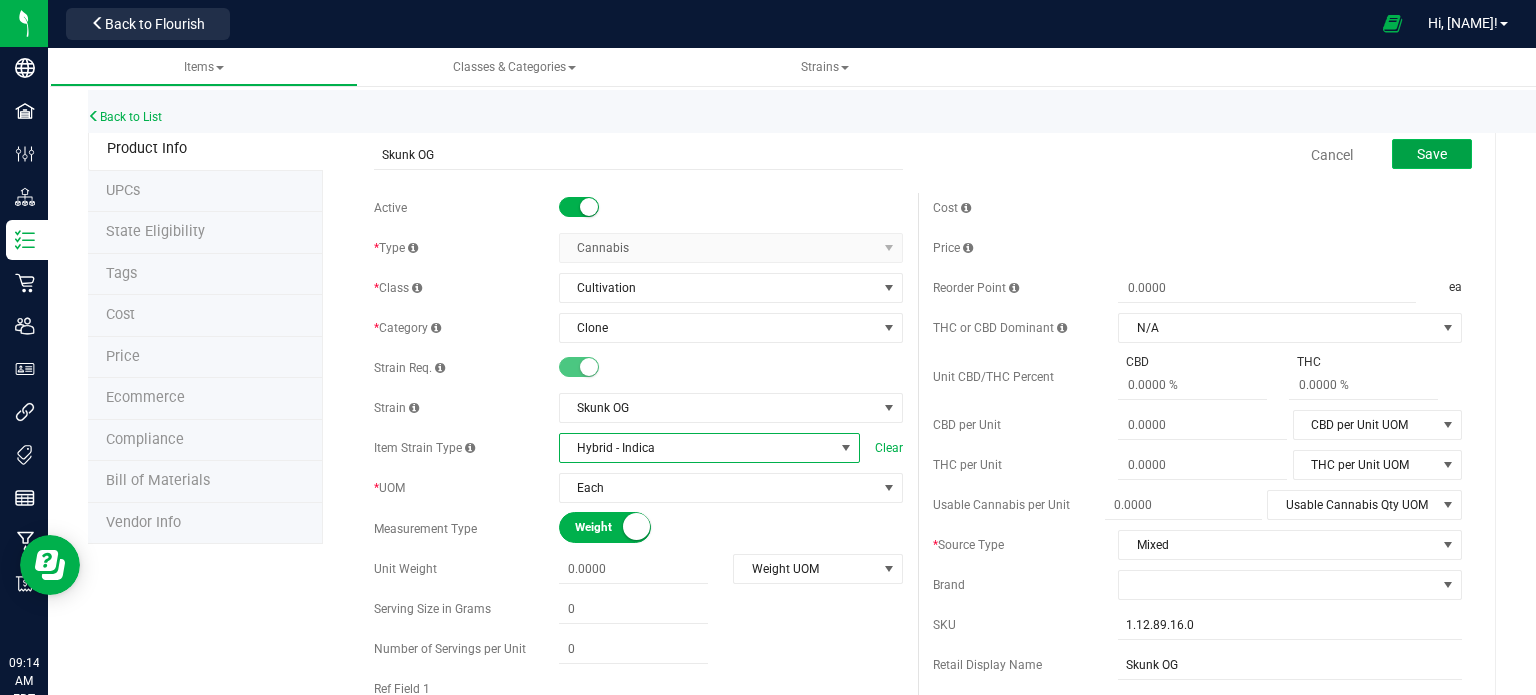 click on "Save" at bounding box center (1432, 154) 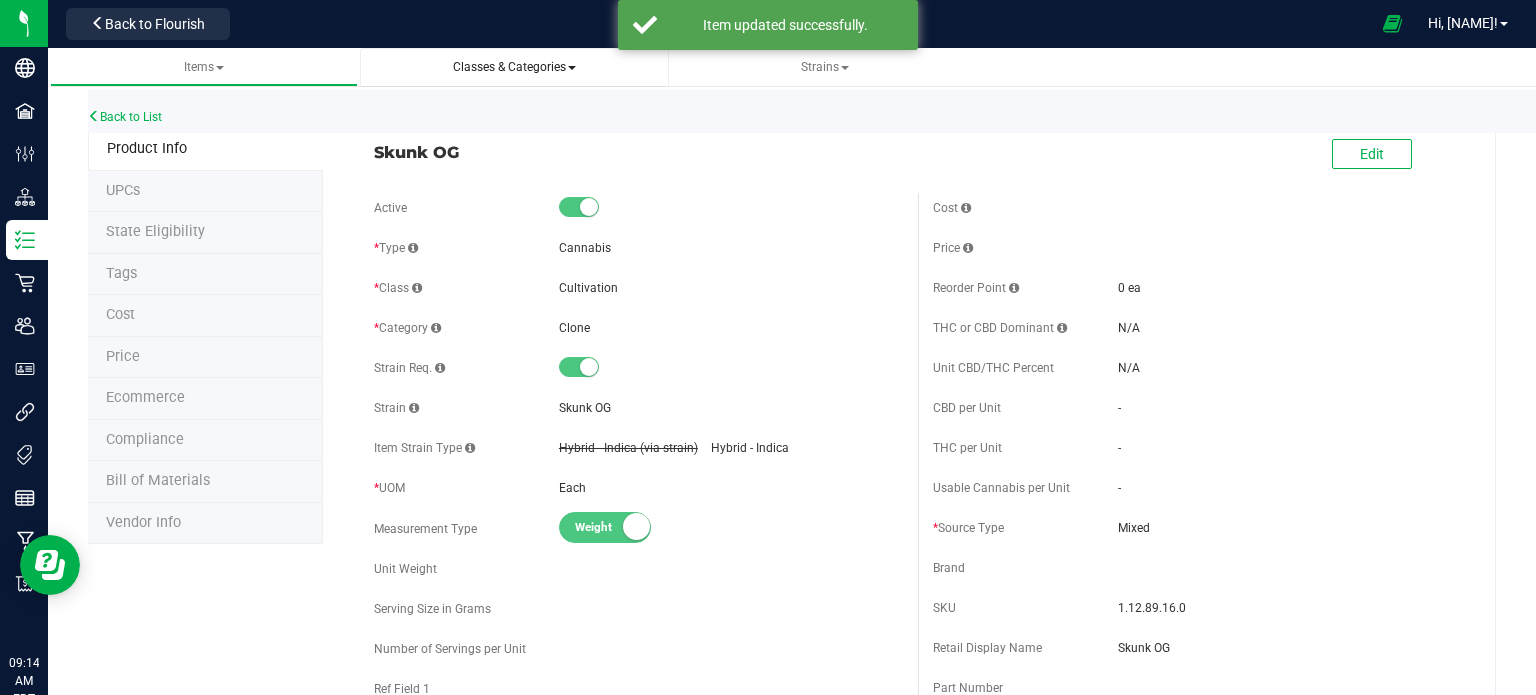 click on "Classes & Categories" at bounding box center (514, 67) 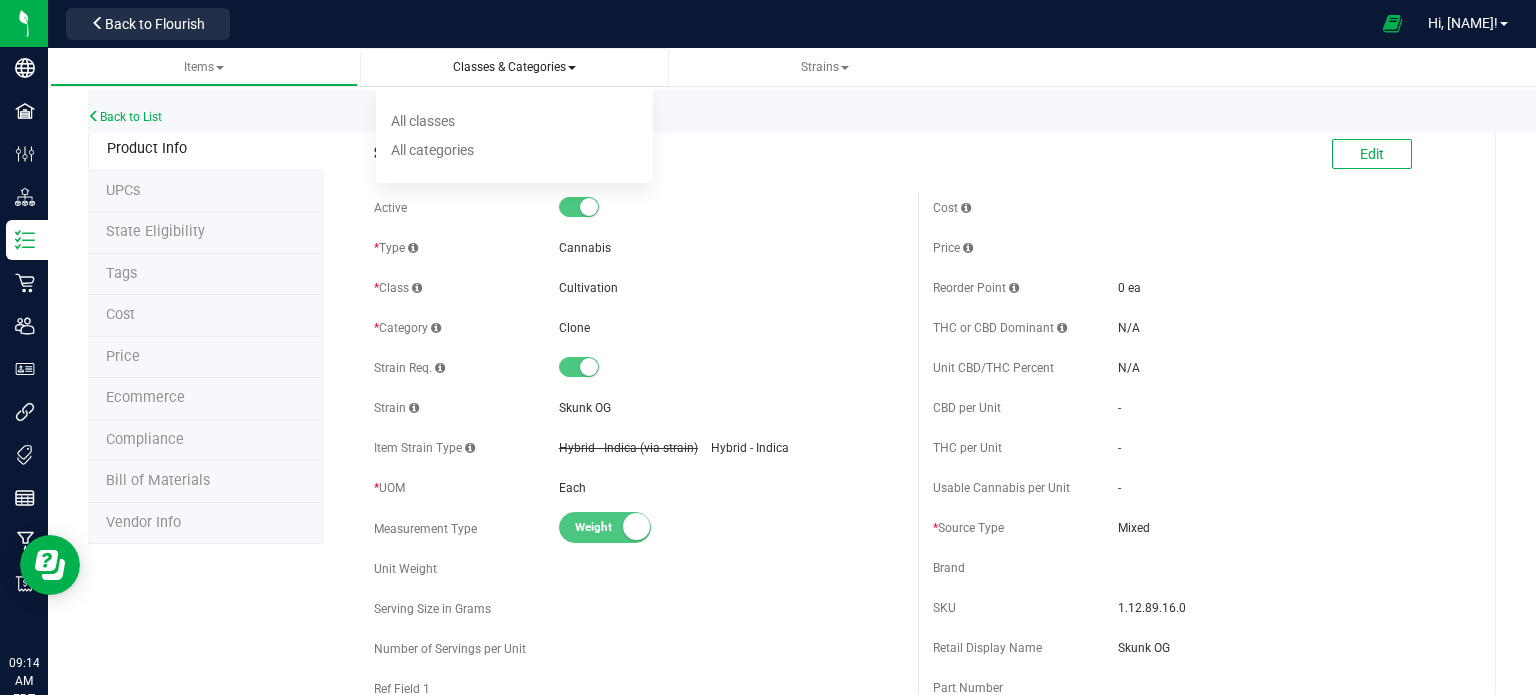 click on "Classes & Categories" at bounding box center [514, 67] 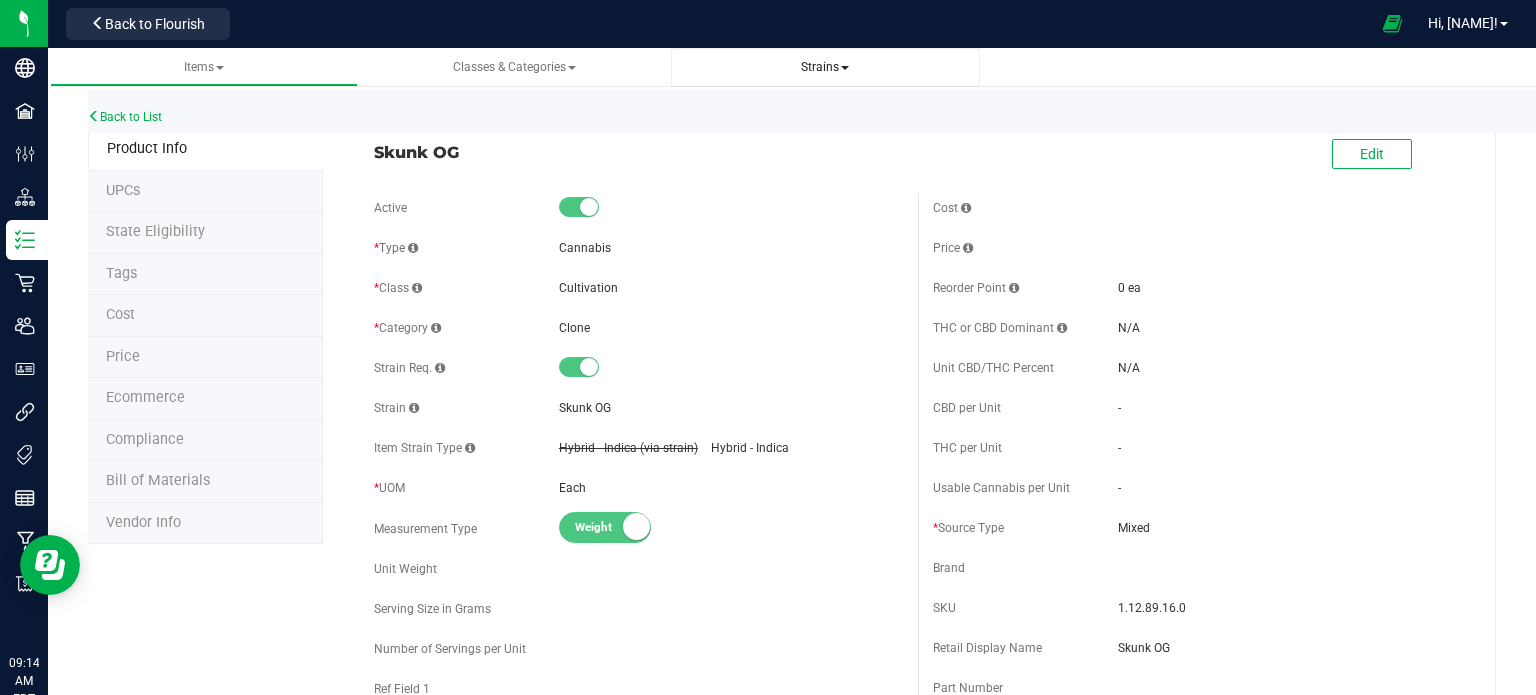 click on "Strains" at bounding box center (825, 67) 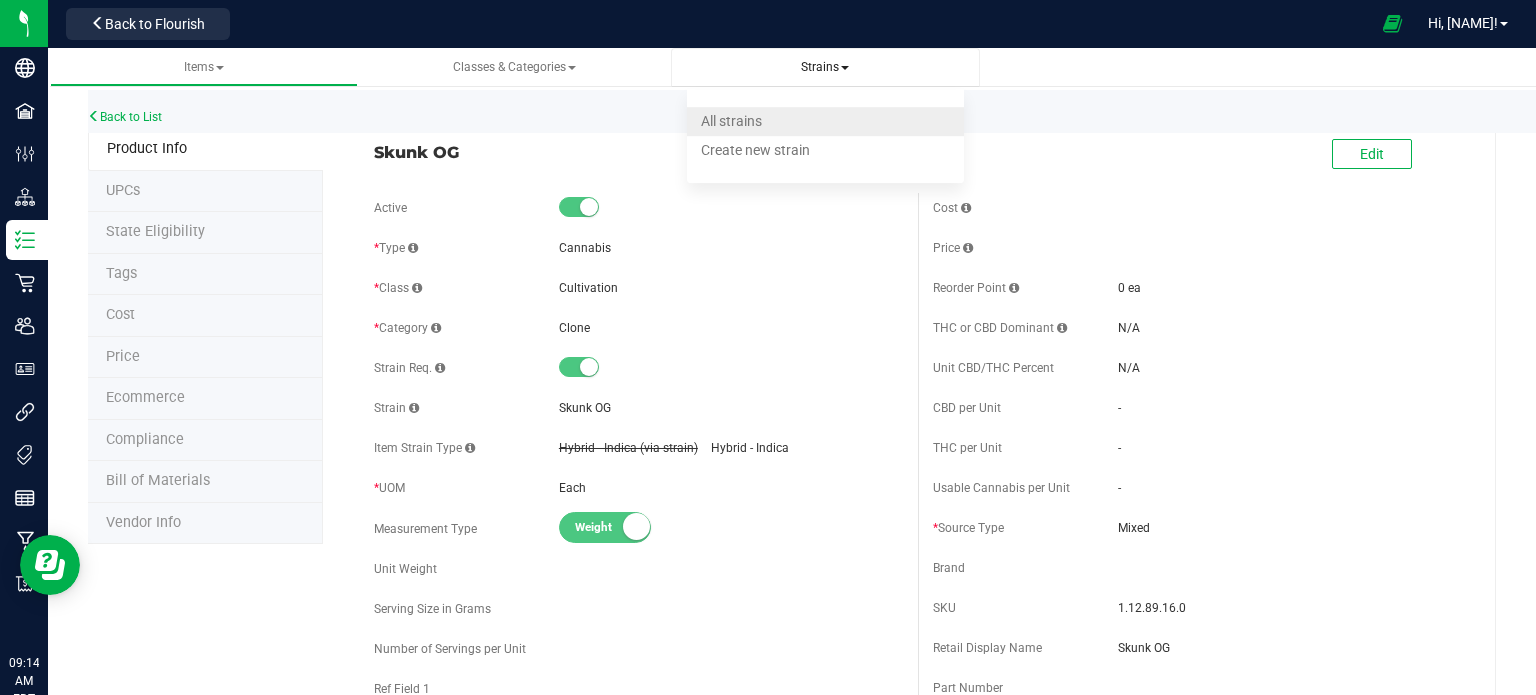 click on "All strains" at bounding box center [825, 121] 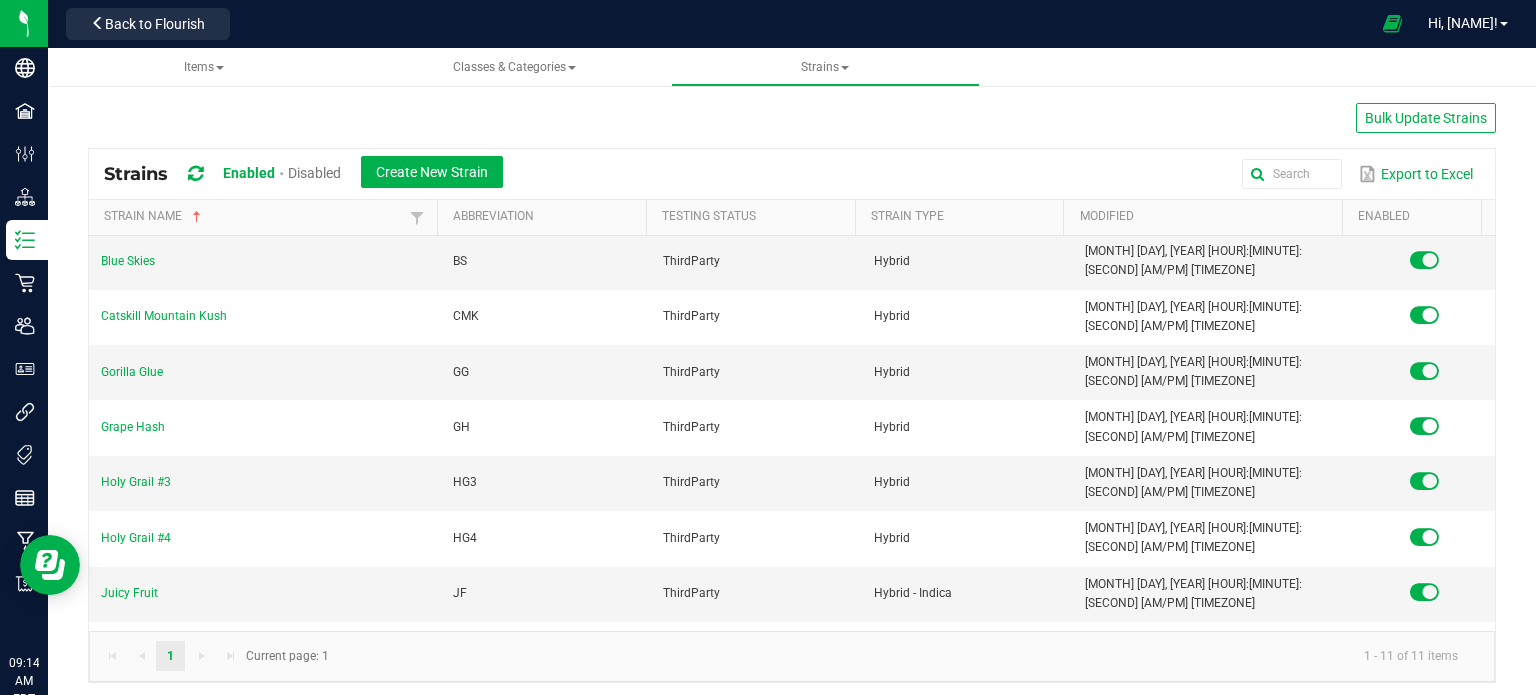 scroll, scrollTop: 87, scrollLeft: 0, axis: vertical 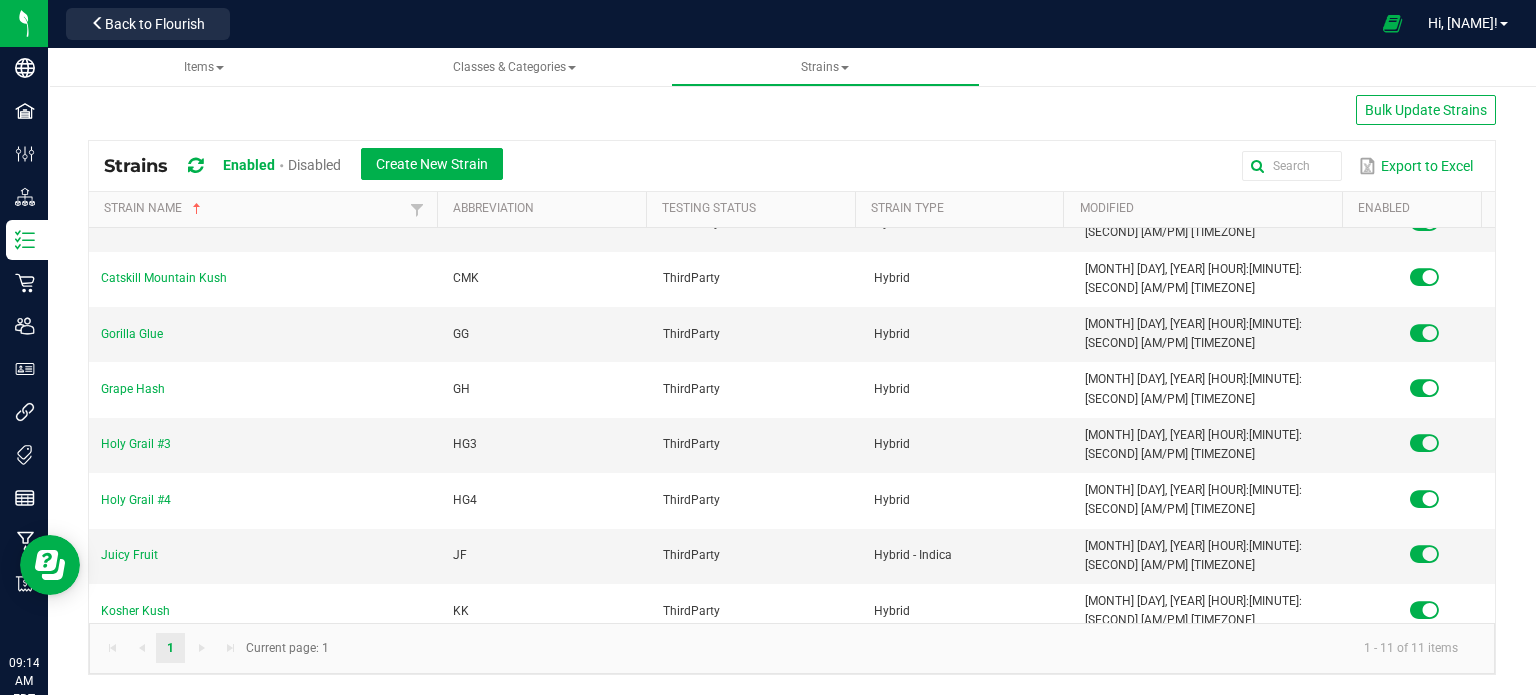 click on "Skunk OG" at bounding box center (127, 666) 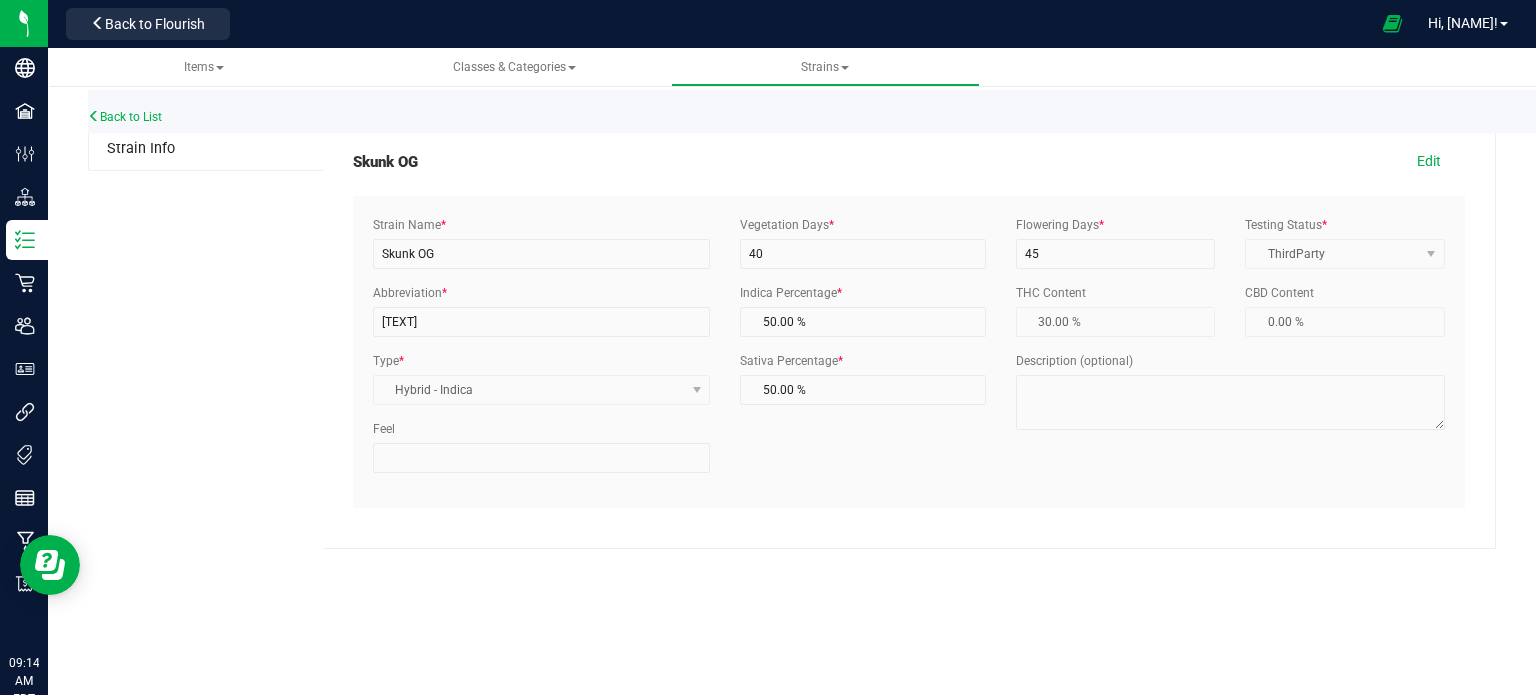 scroll, scrollTop: 0, scrollLeft: 0, axis: both 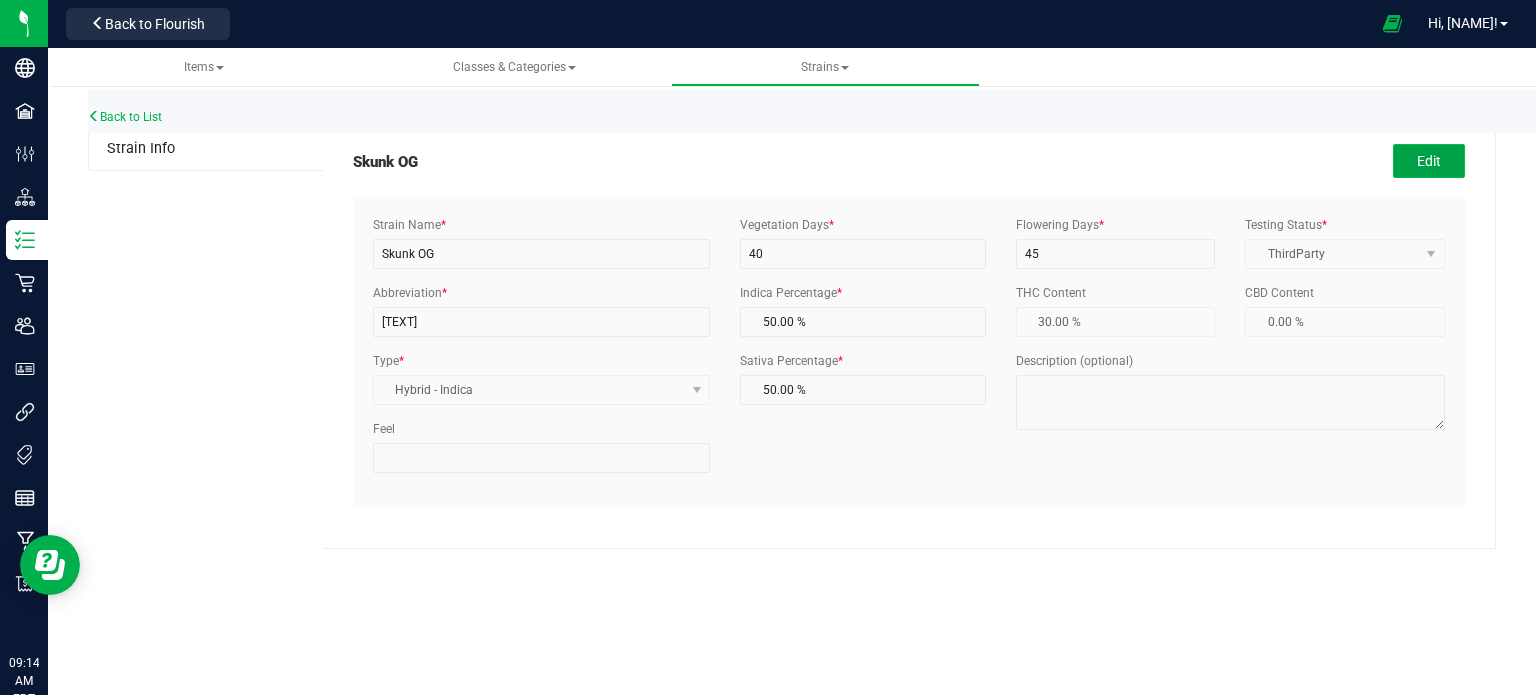 click on "Edit" at bounding box center [1429, 161] 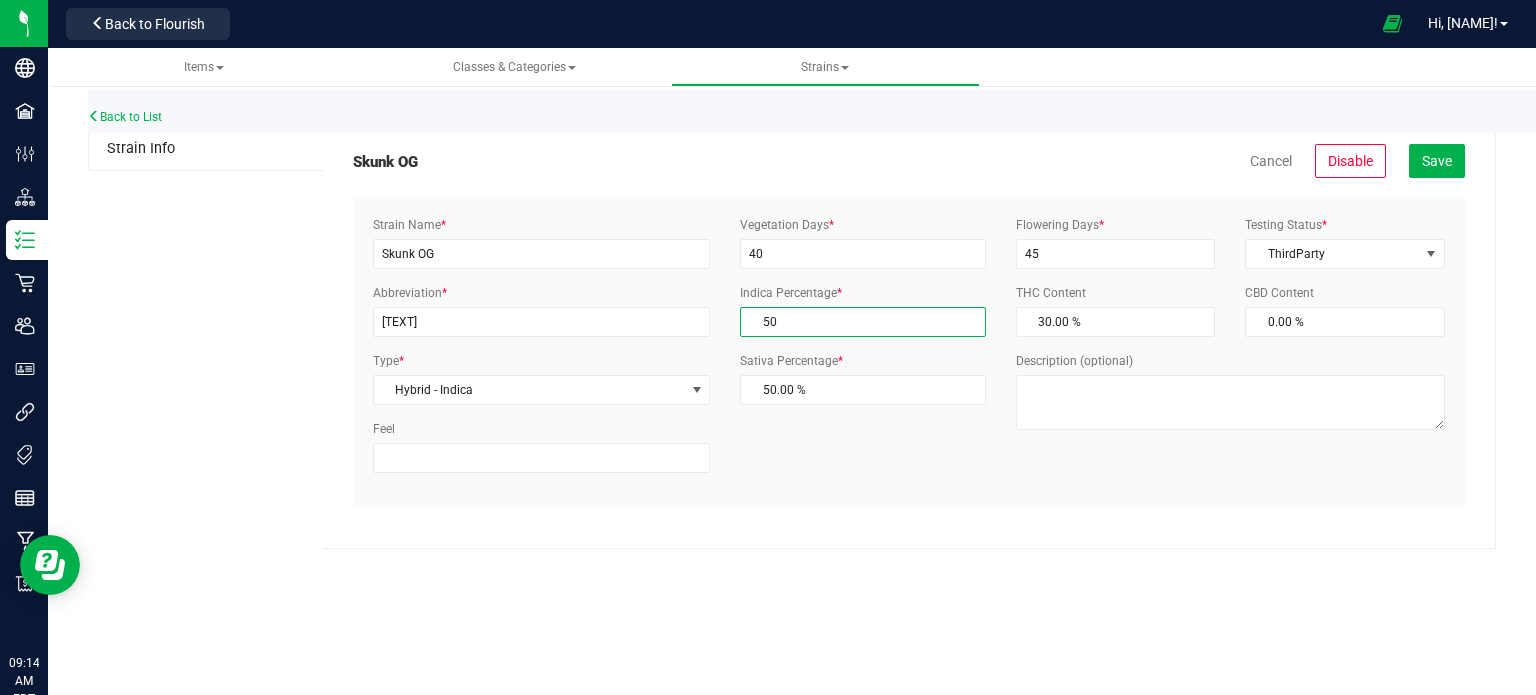 drag, startPoint x: 819, startPoint y: 324, endPoint x: 725, endPoint y: 325, distance: 94.00532 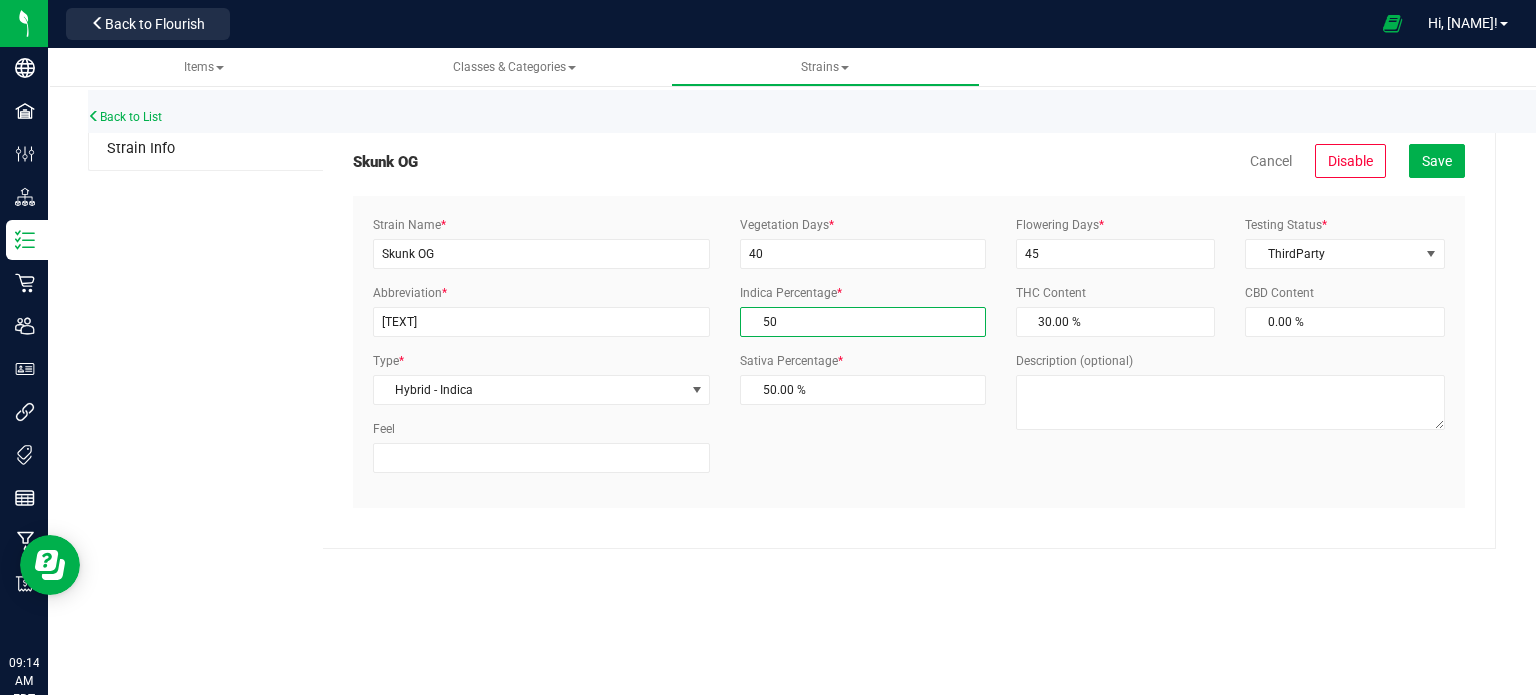 type on "0" 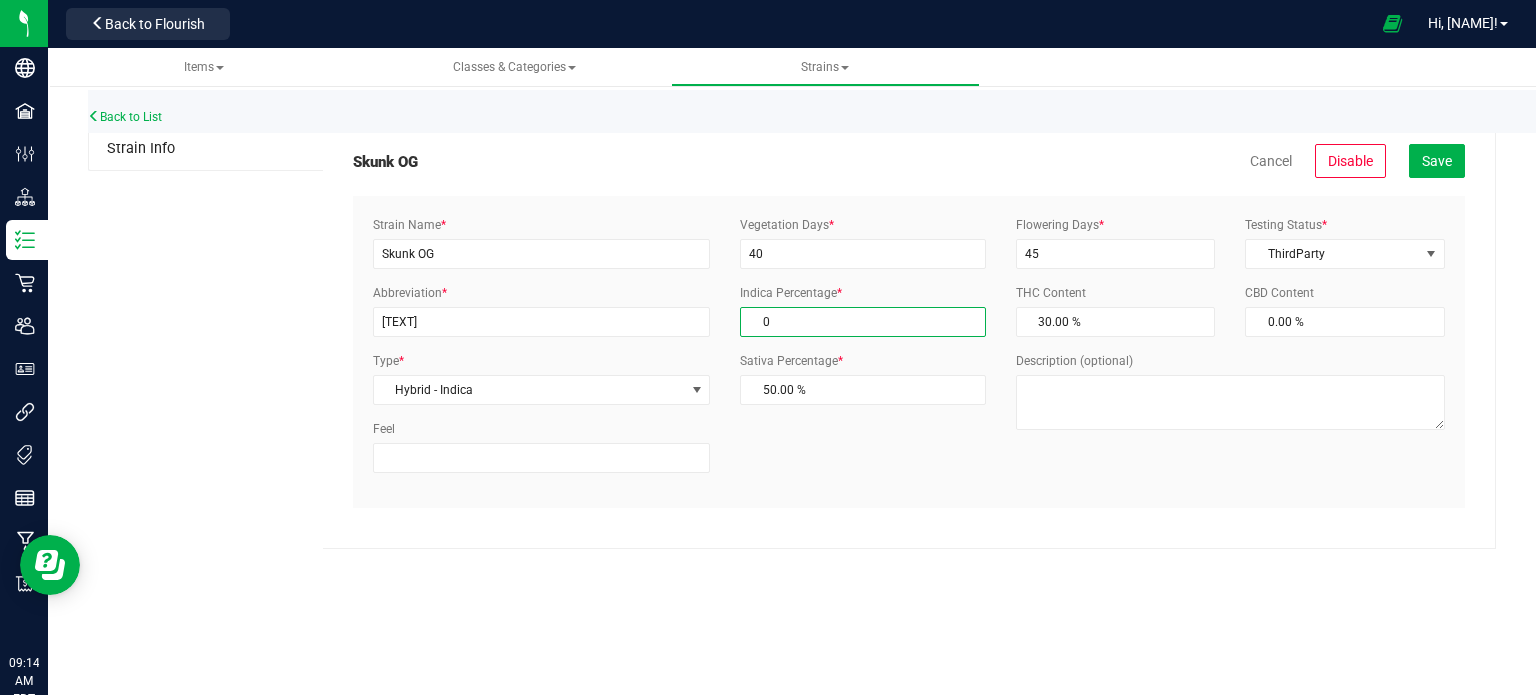 type on "100.00 %" 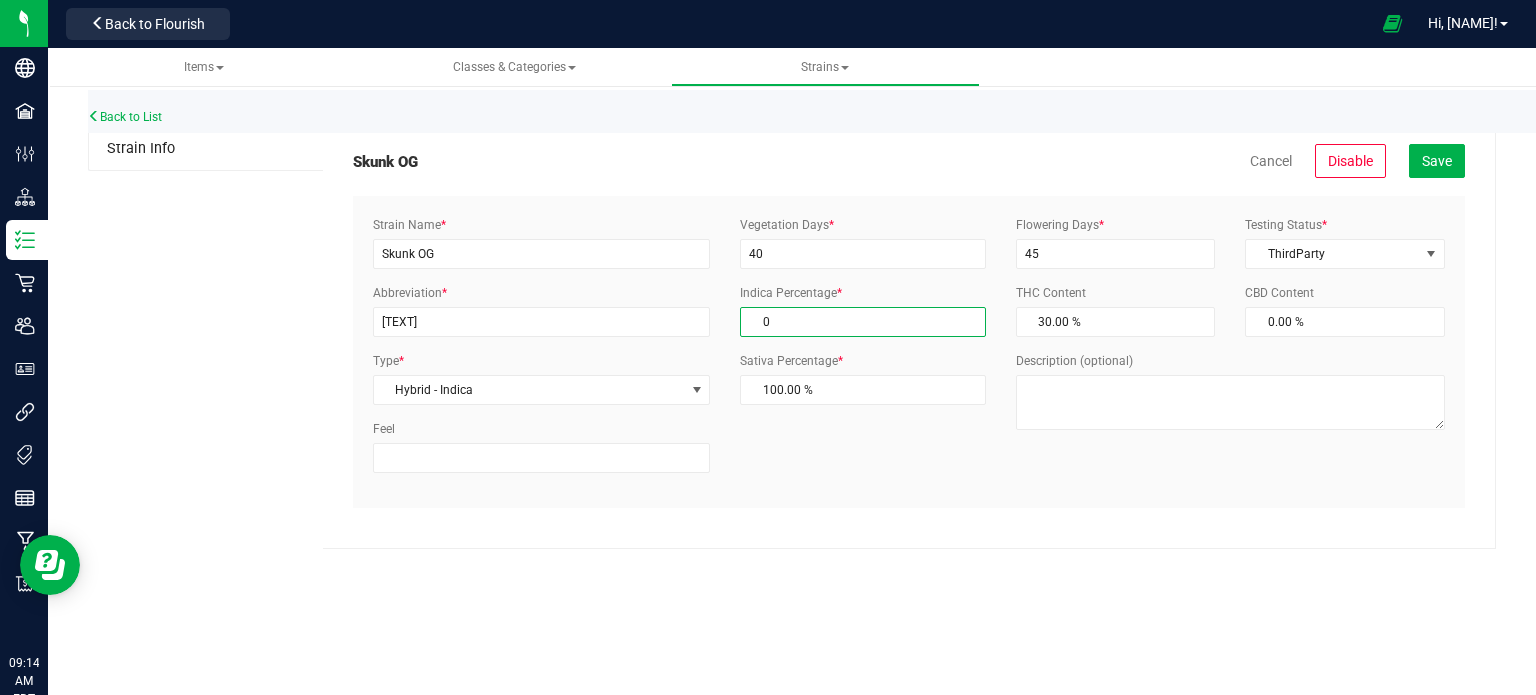type 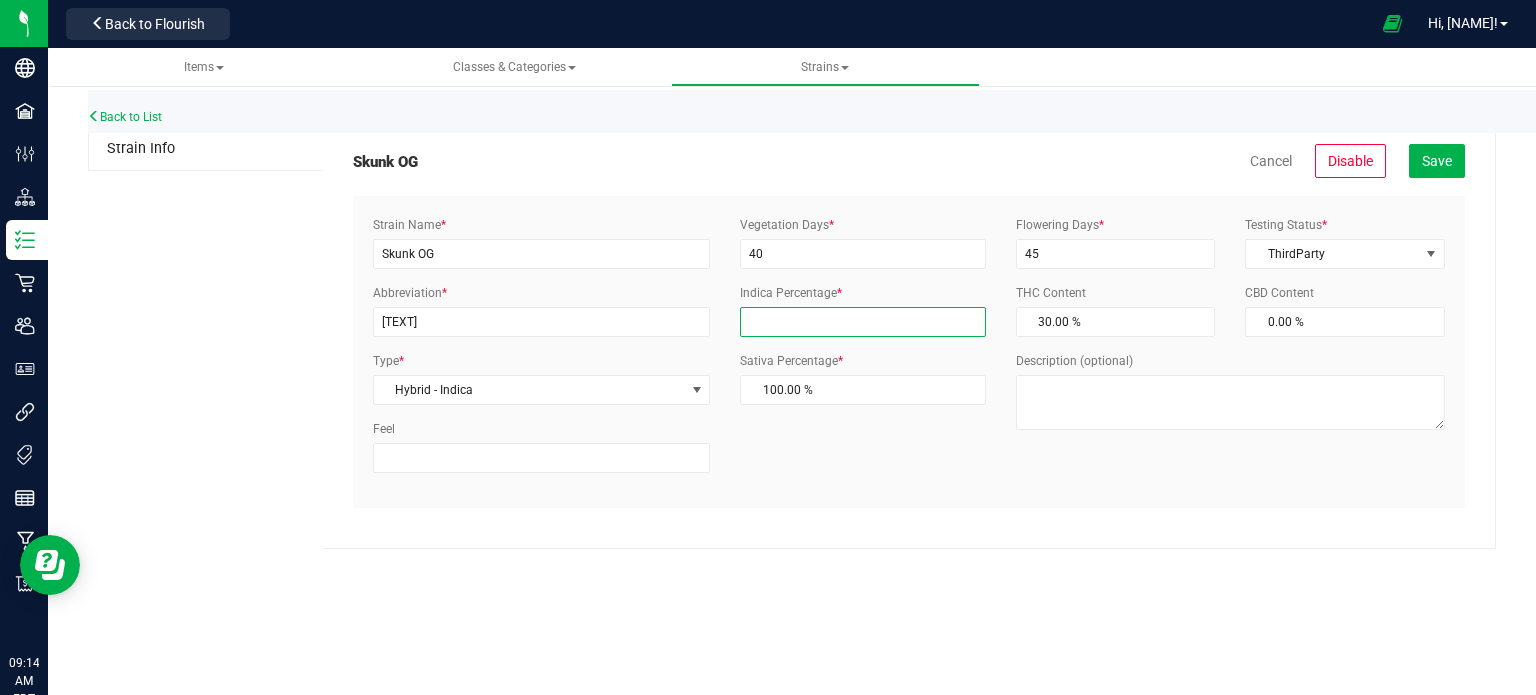 type 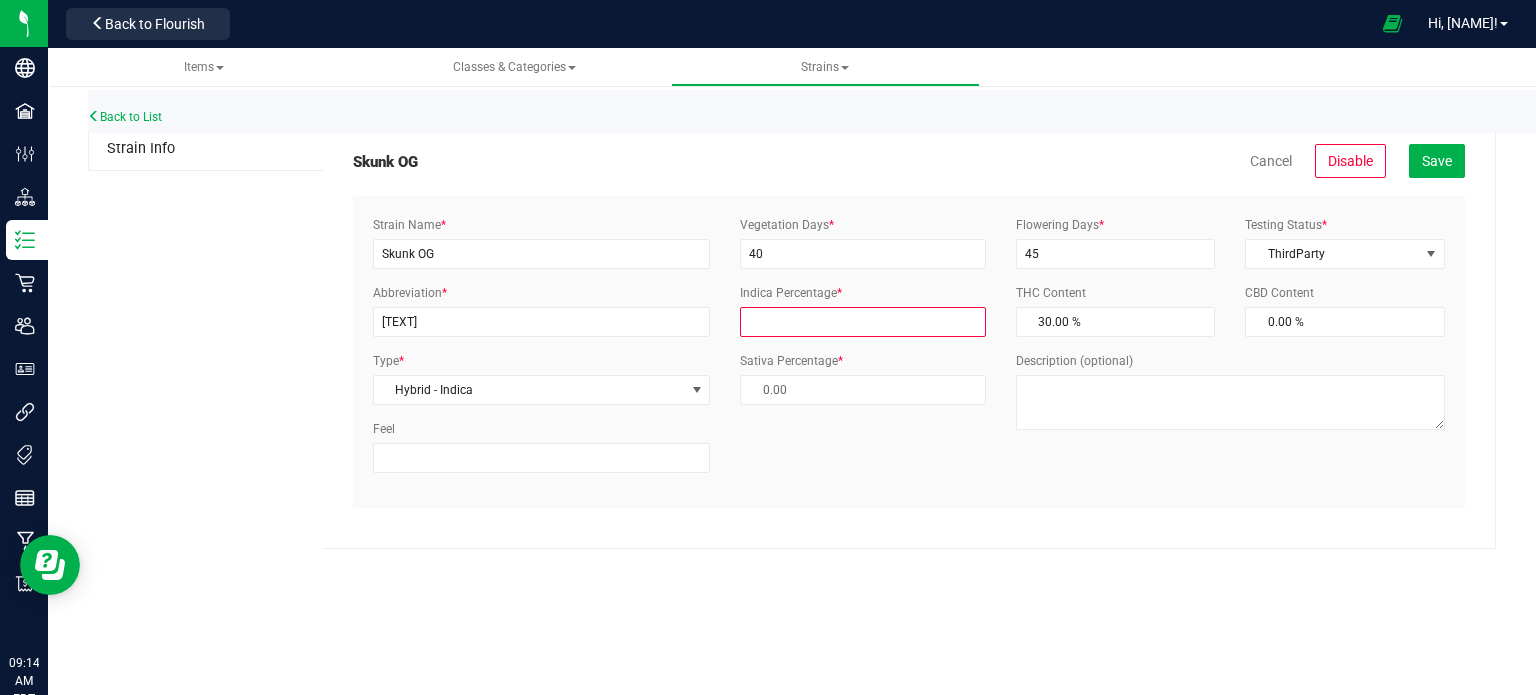 type on "8" 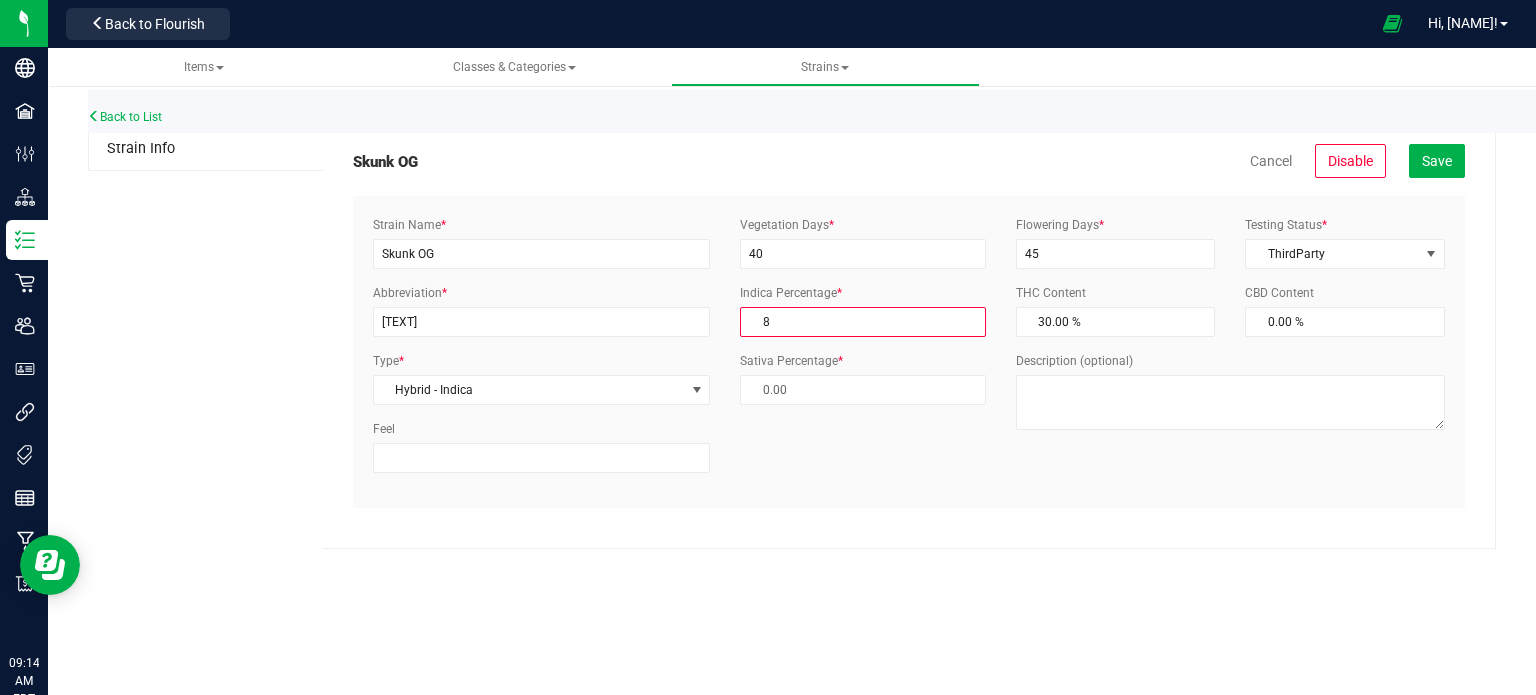 type on "92.00 %" 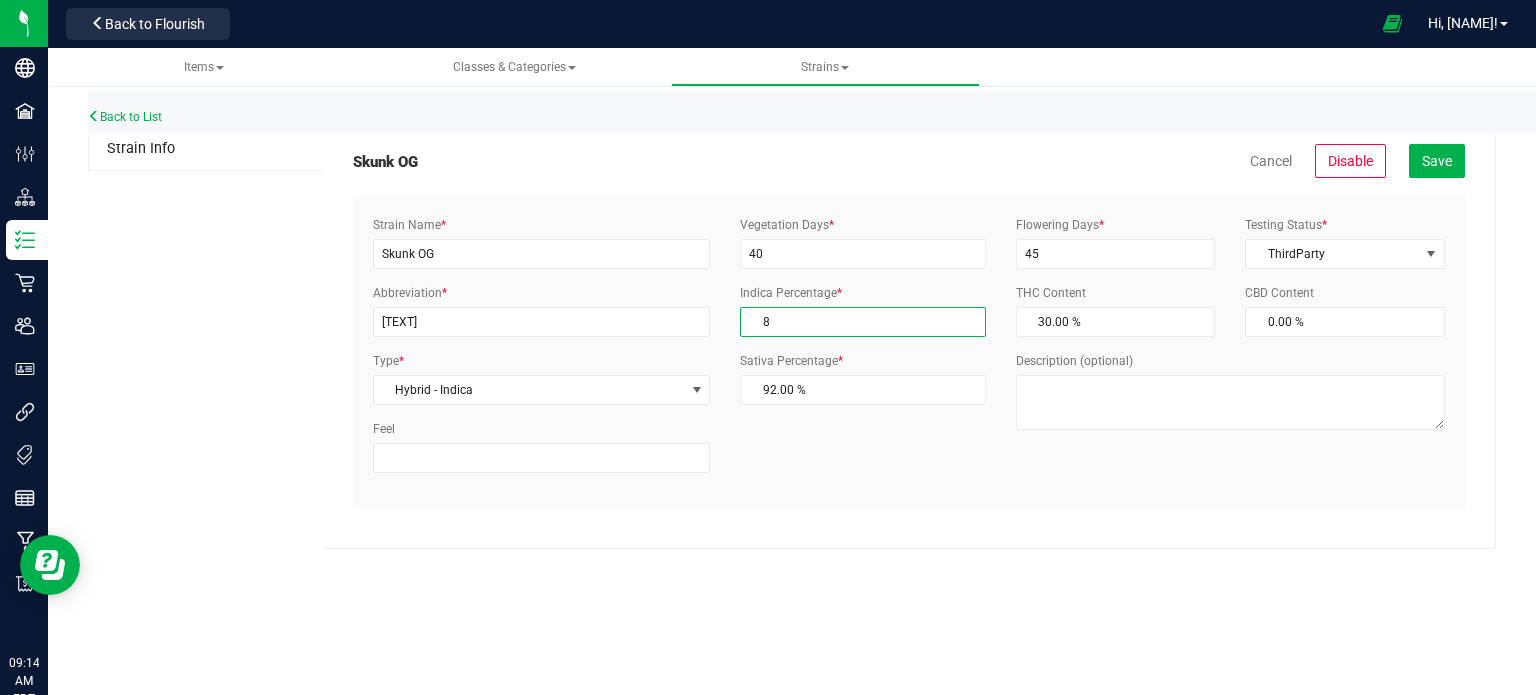 type on "82" 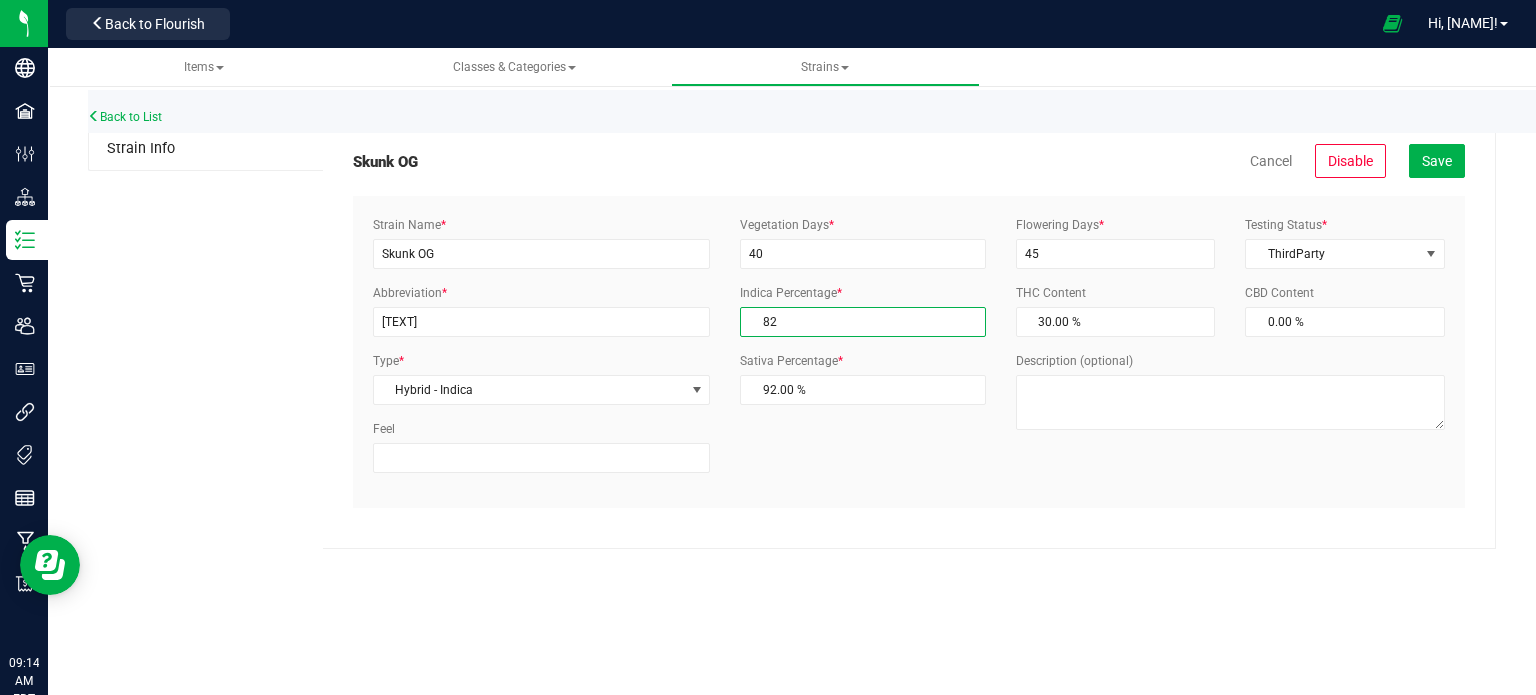 type on "18.00 %" 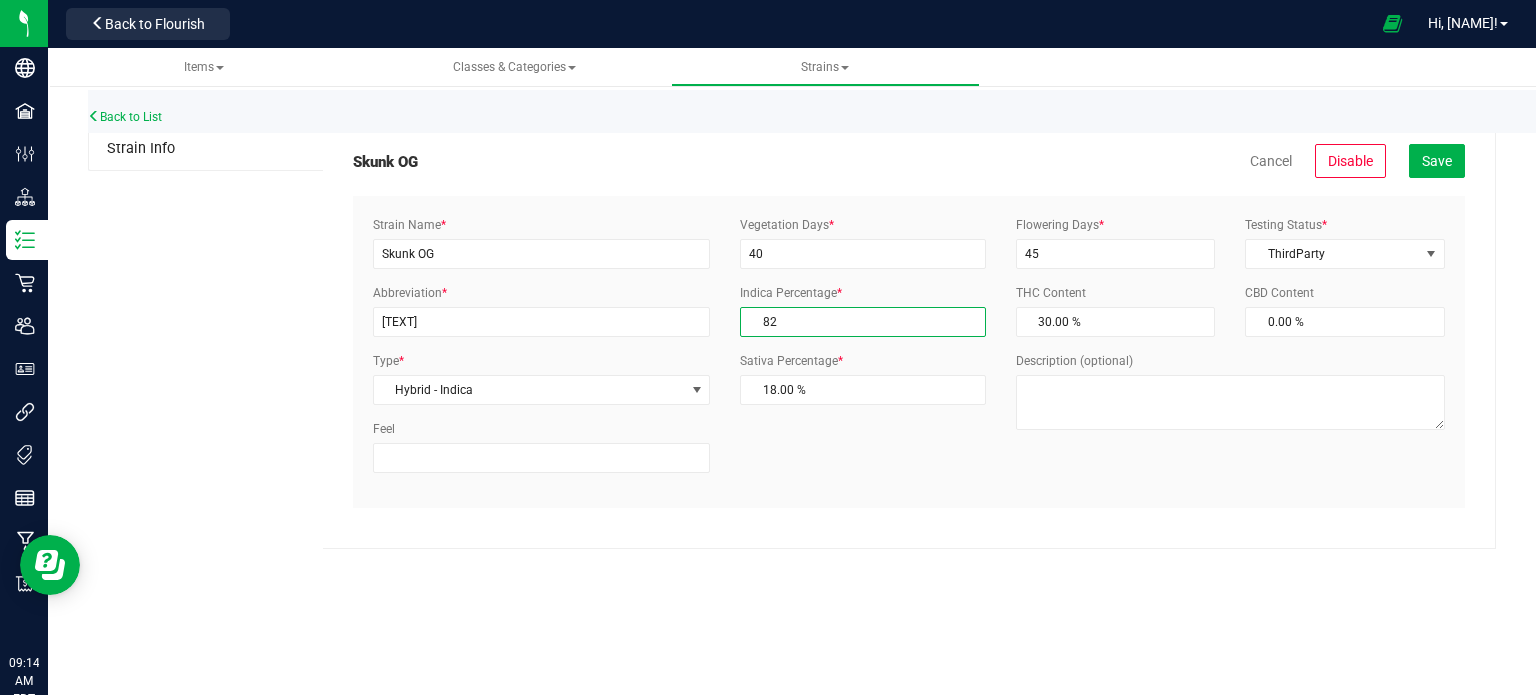 type on "8" 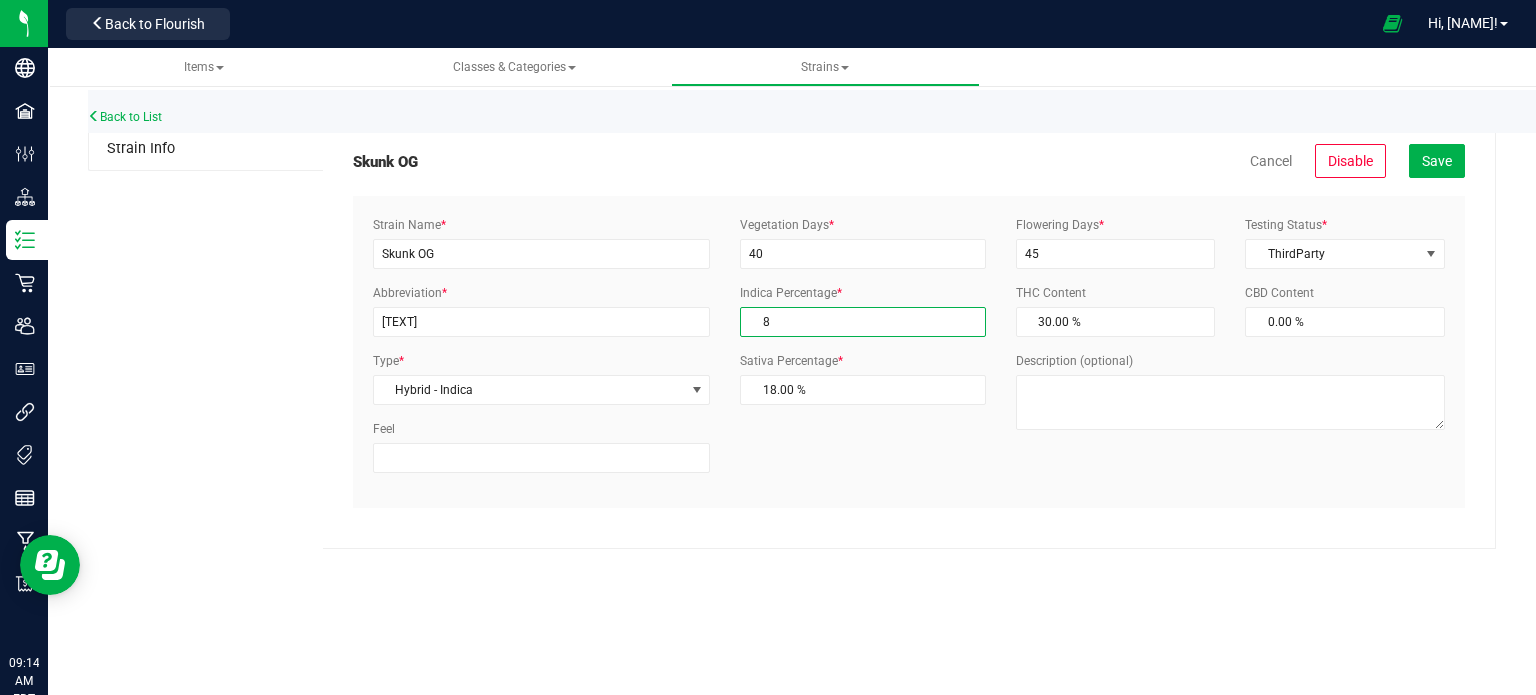 type on "92.00 %" 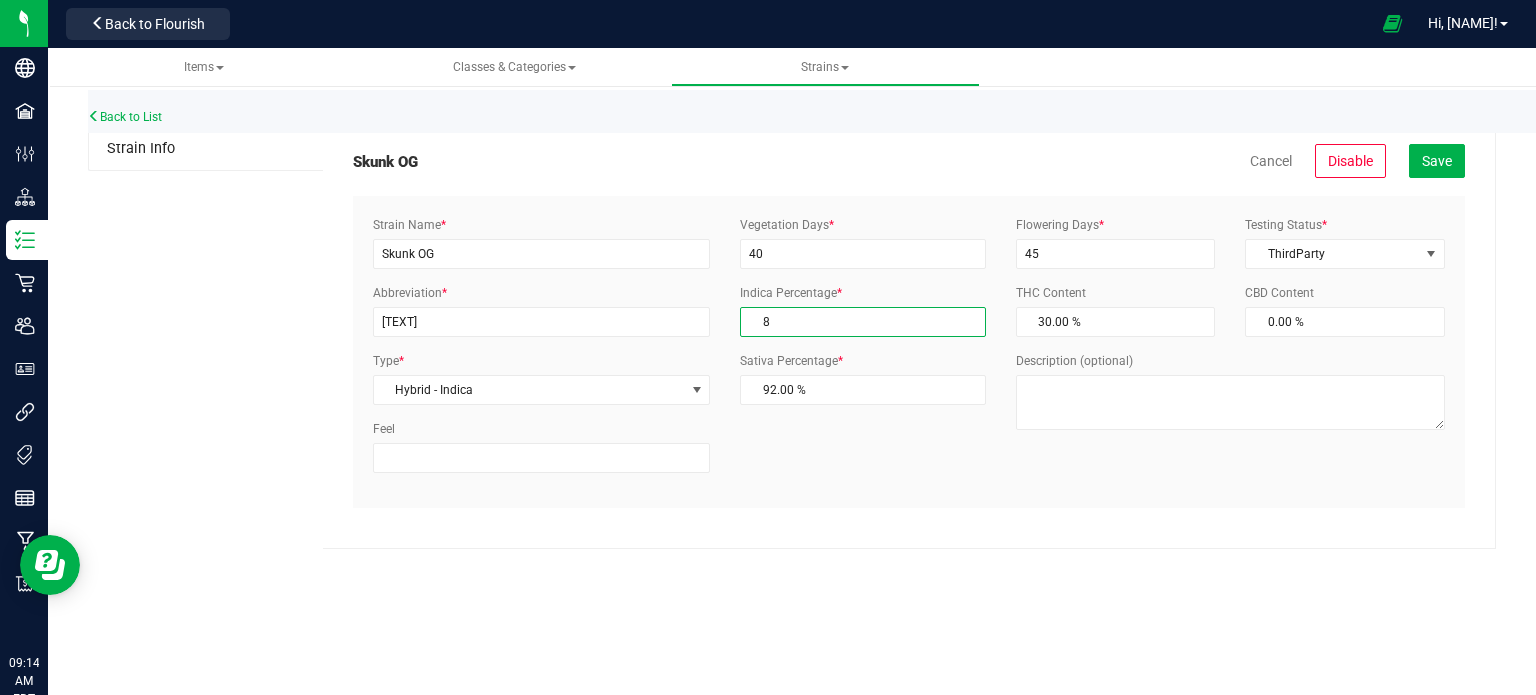 type on "80" 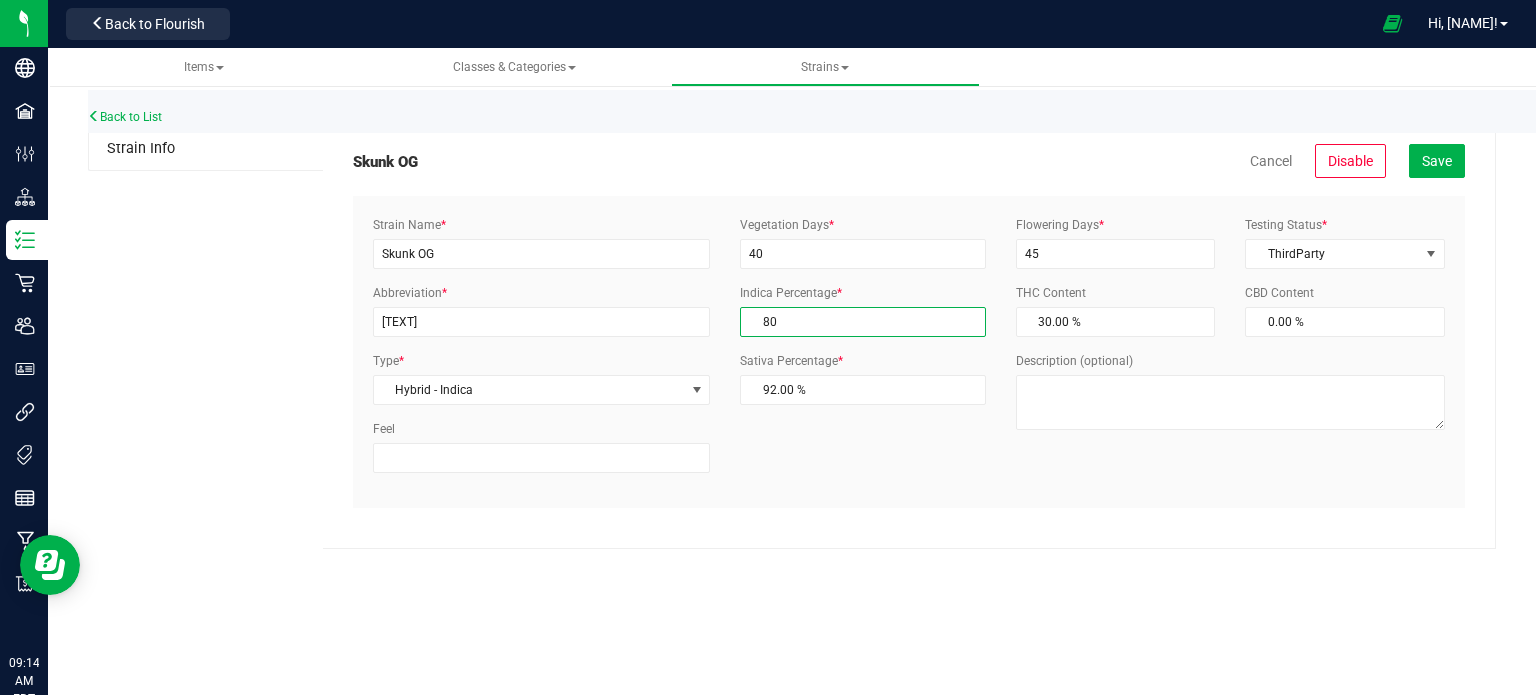 type on "20.00 %" 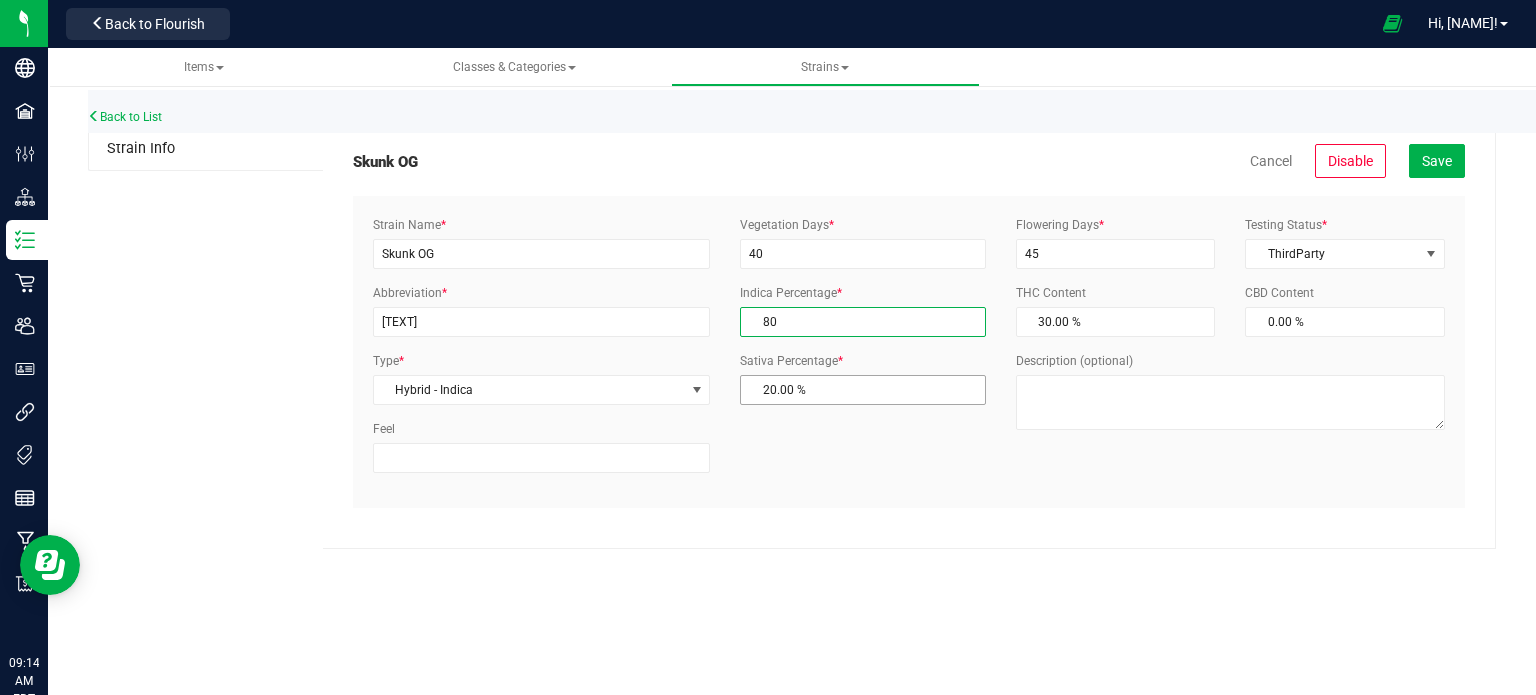 type on "80.00 %" 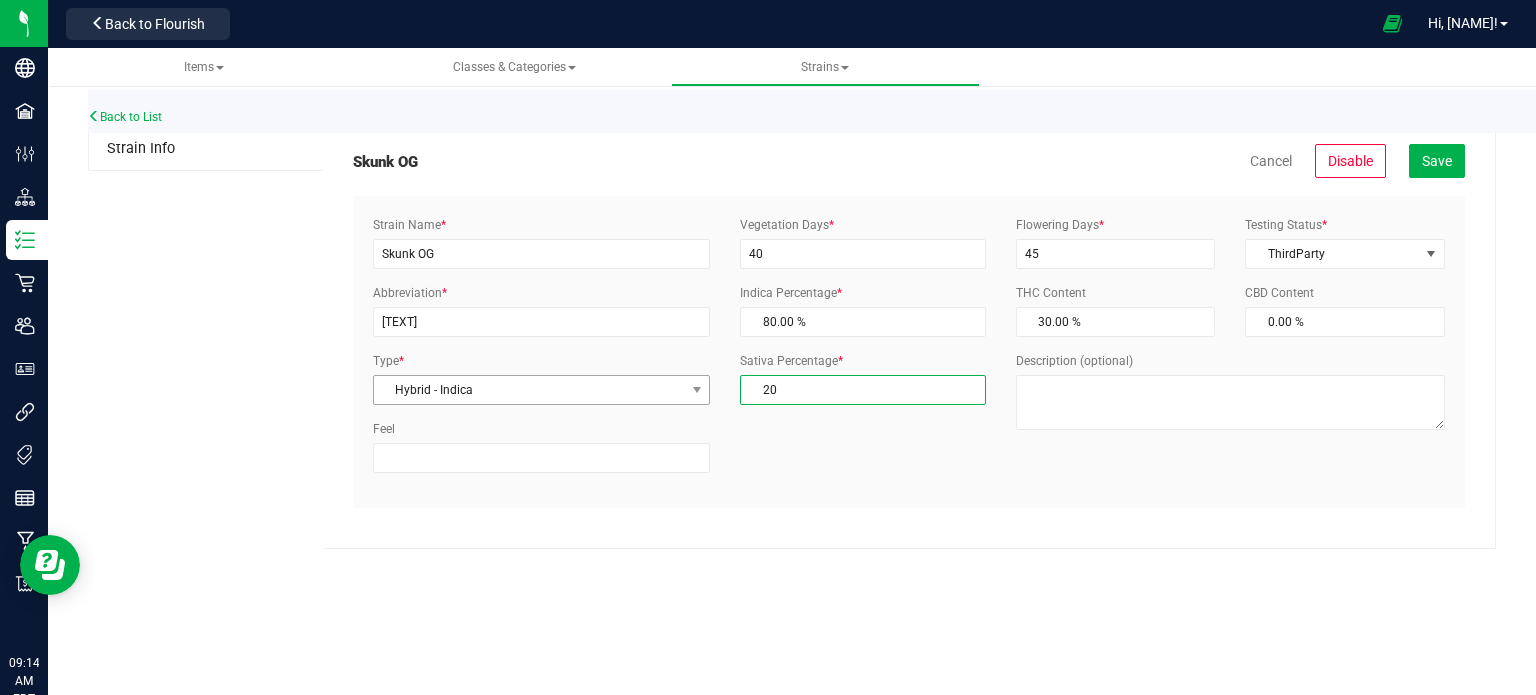 drag, startPoint x: 813, startPoint y: 391, endPoint x: 660, endPoint y: 385, distance: 153.1176 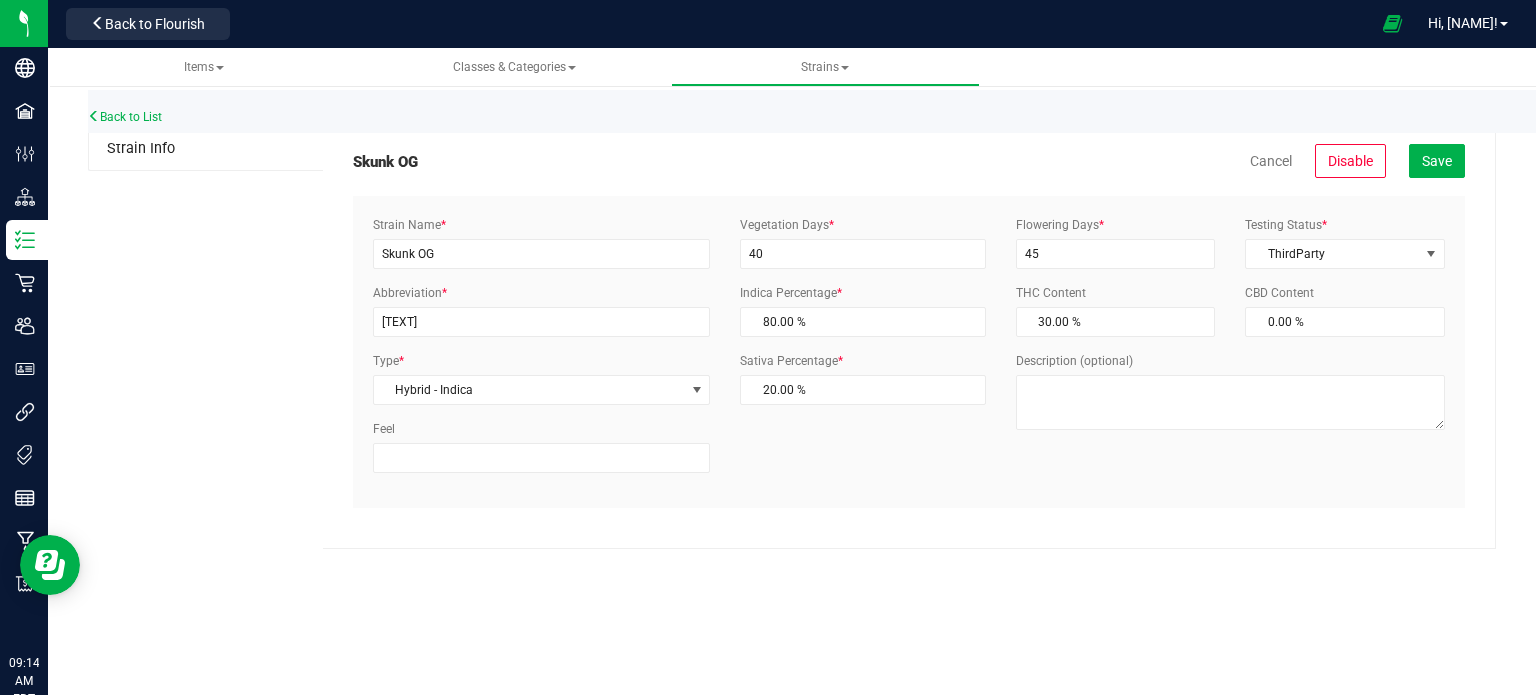 click on "Strain Name
*
[TEXT]
Abbreviation
*
[TEXT]
Type
*
[TEXT]
Feel
Vegetation Days
*
[NUMBER]
* [NUMBER] *" at bounding box center (909, 352) 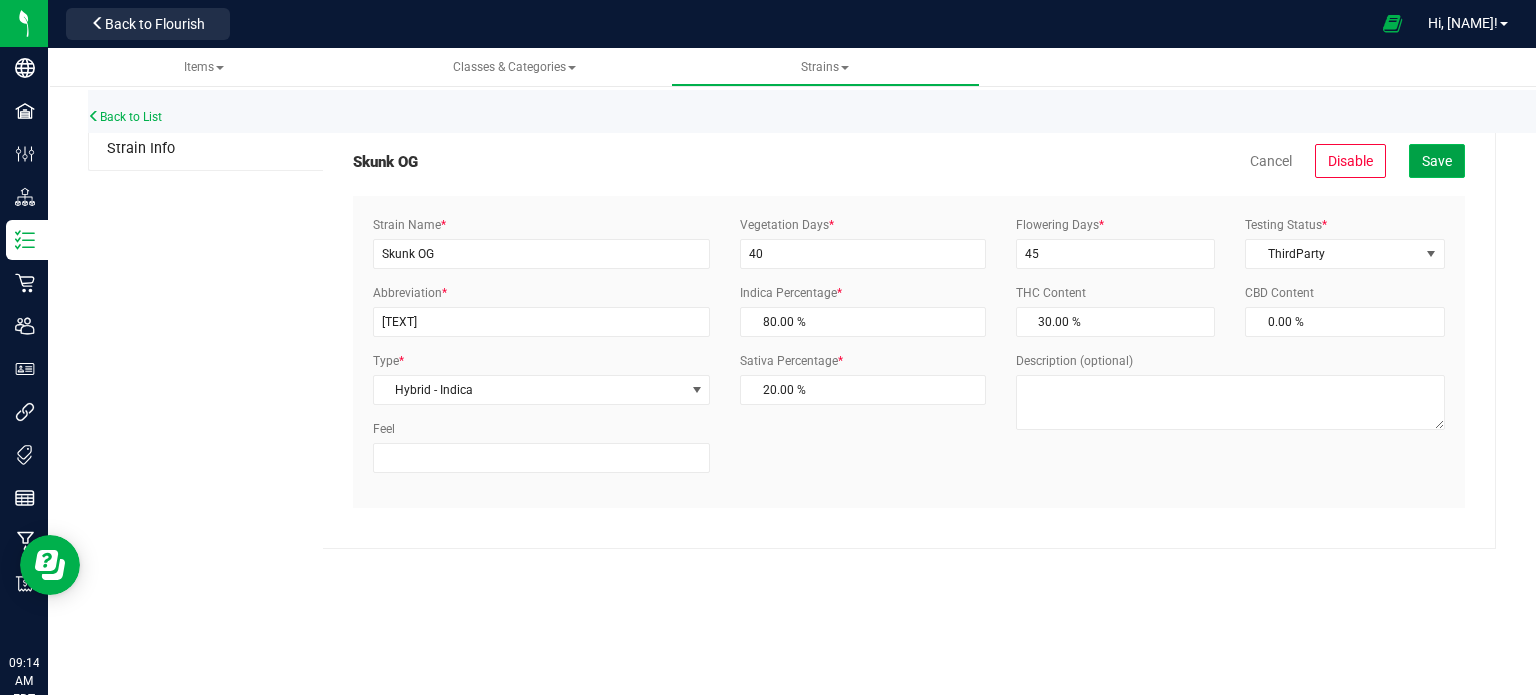 click on "Save" at bounding box center [1437, 161] 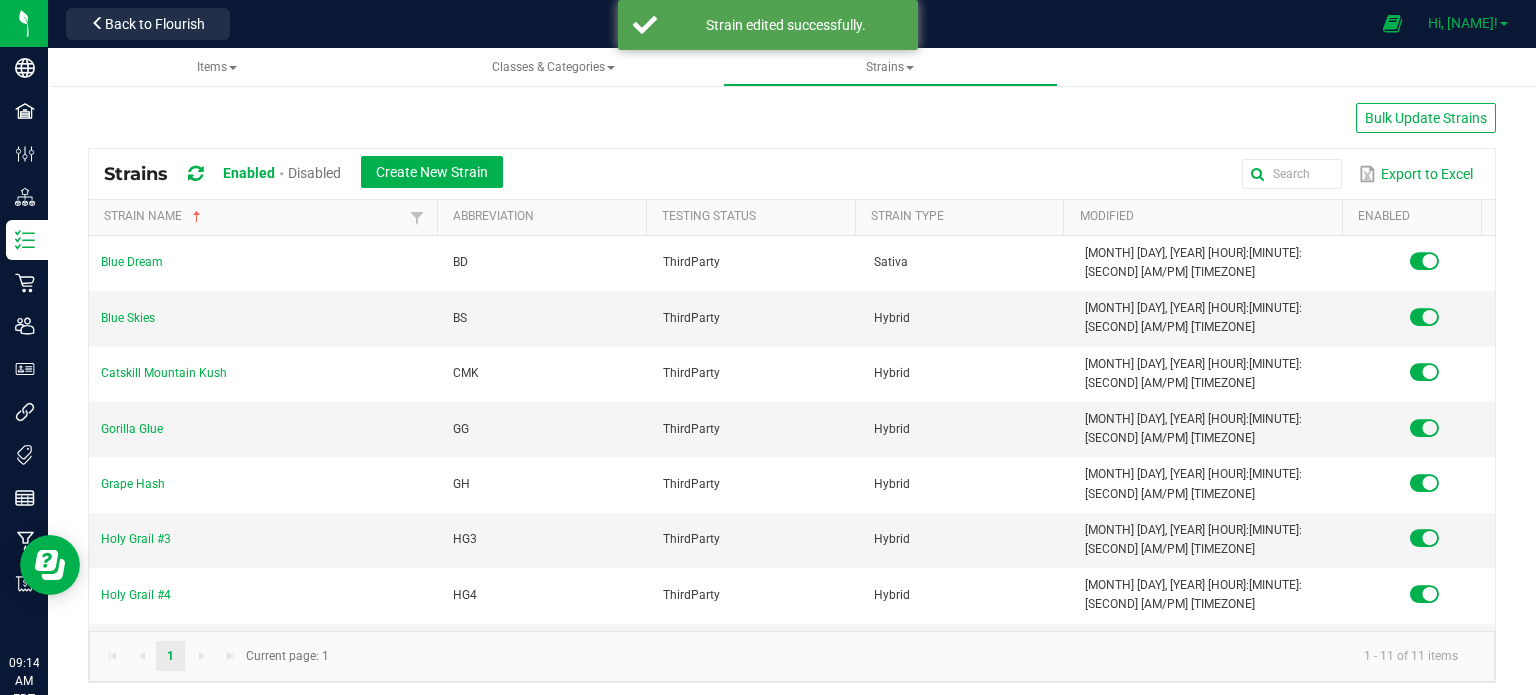 click on "Hi, [NAME]!" at bounding box center (1468, 23) 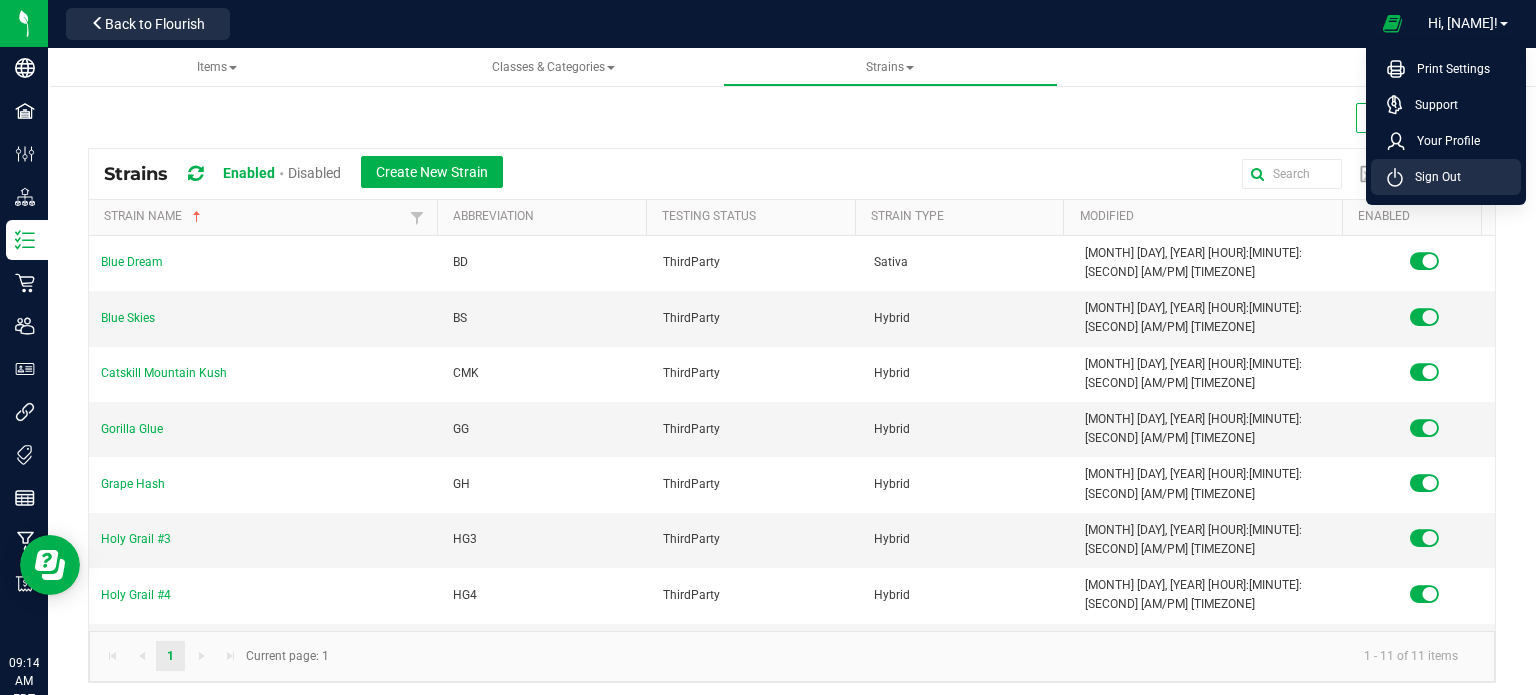 click on "Sign Out" at bounding box center (1432, 177) 